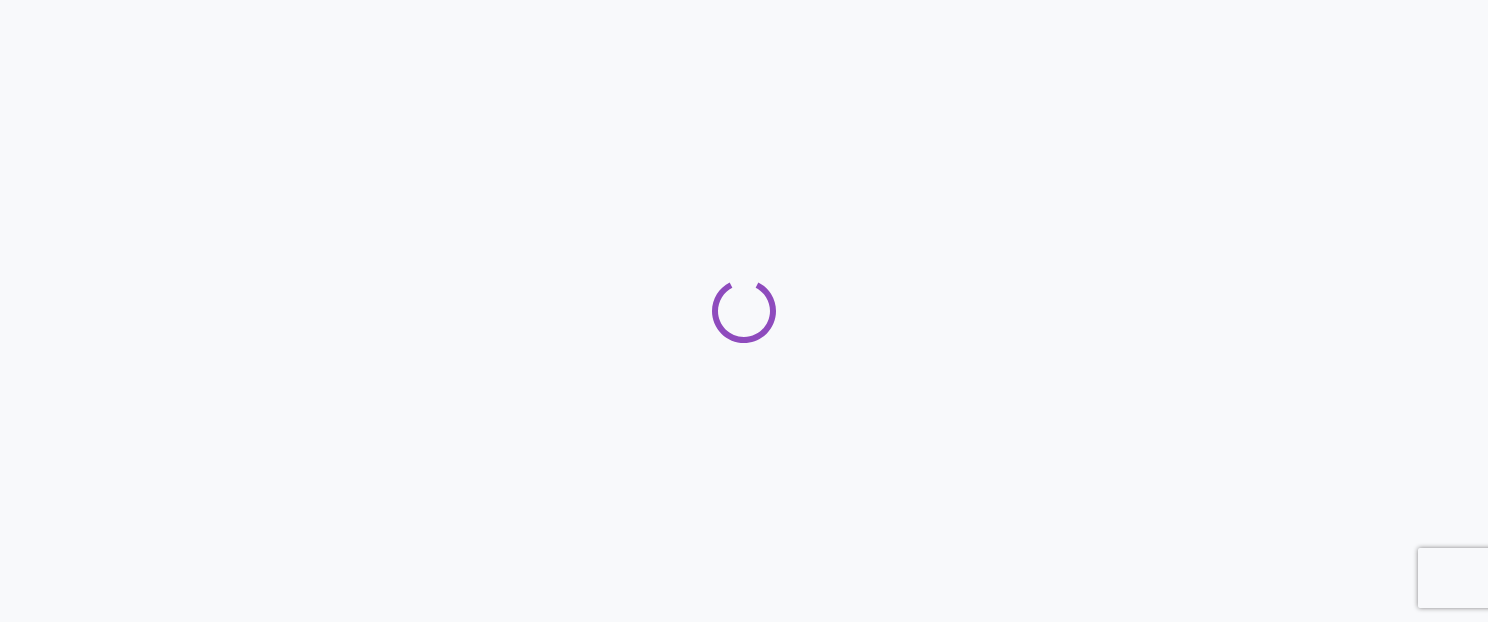 scroll, scrollTop: 0, scrollLeft: 0, axis: both 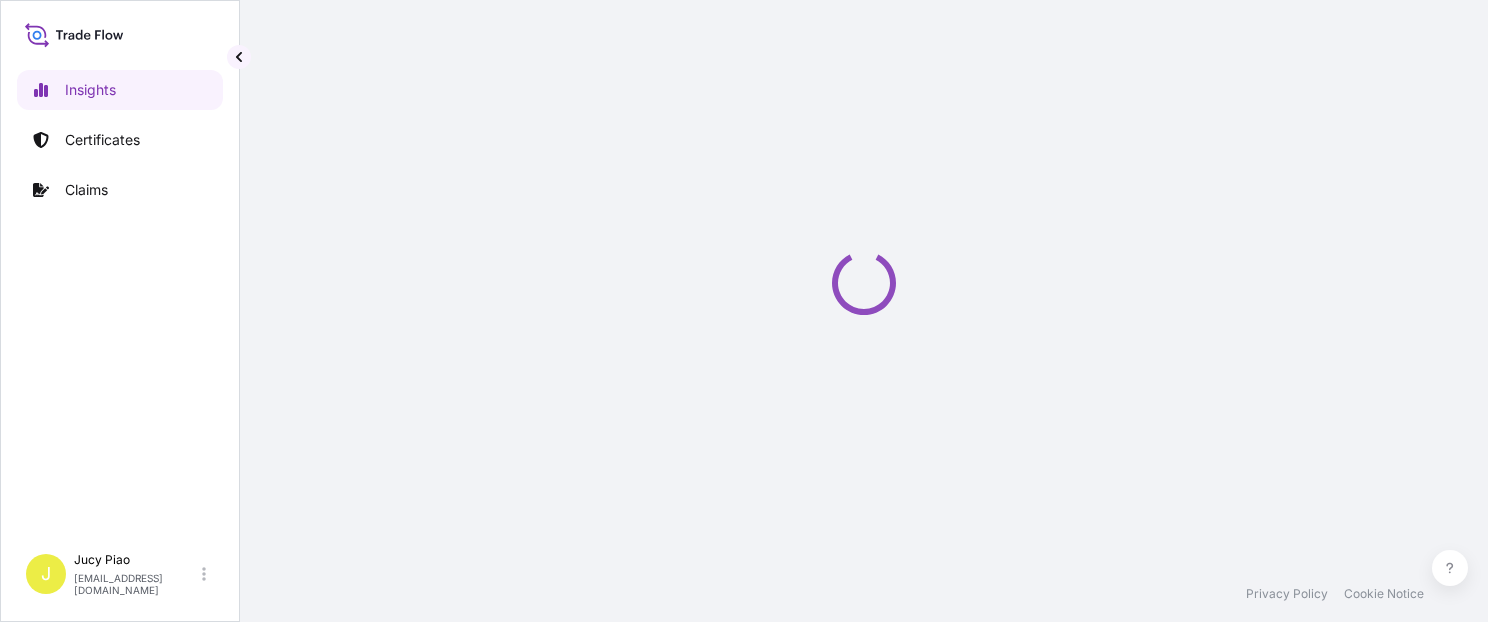 select on "2025" 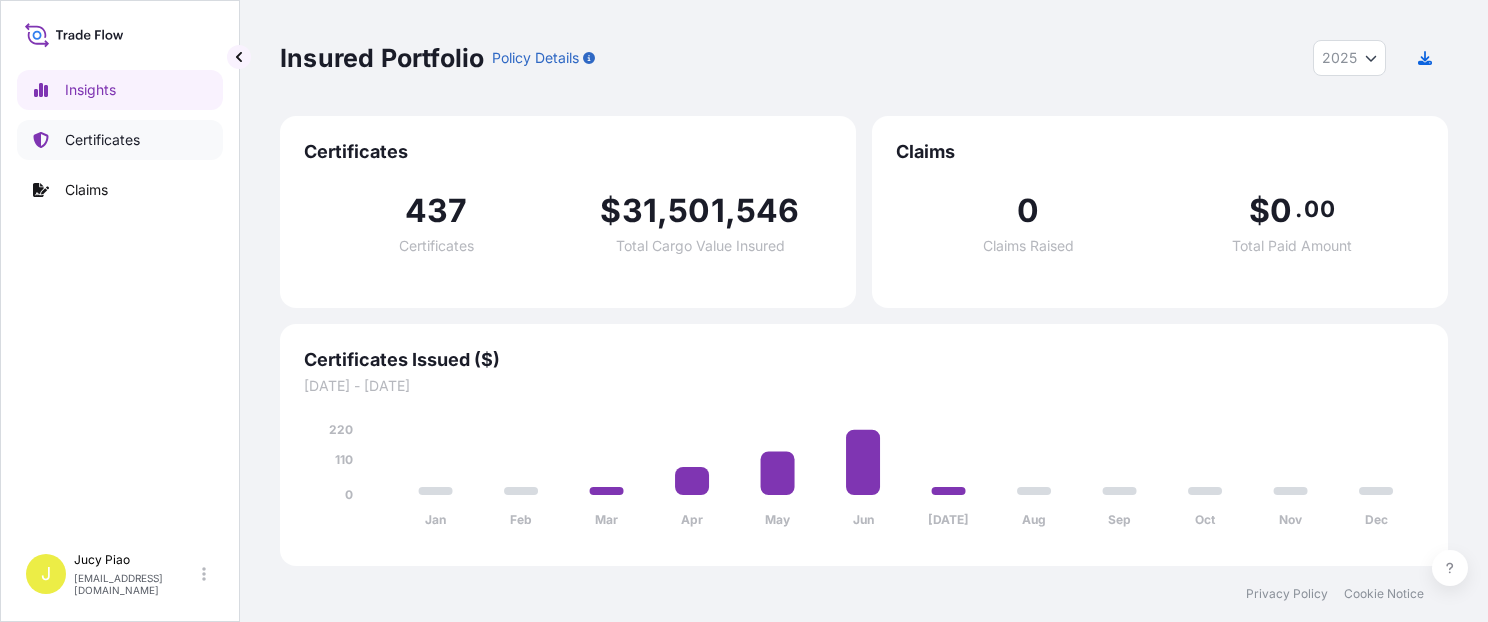 click on "Certificates" at bounding box center (102, 140) 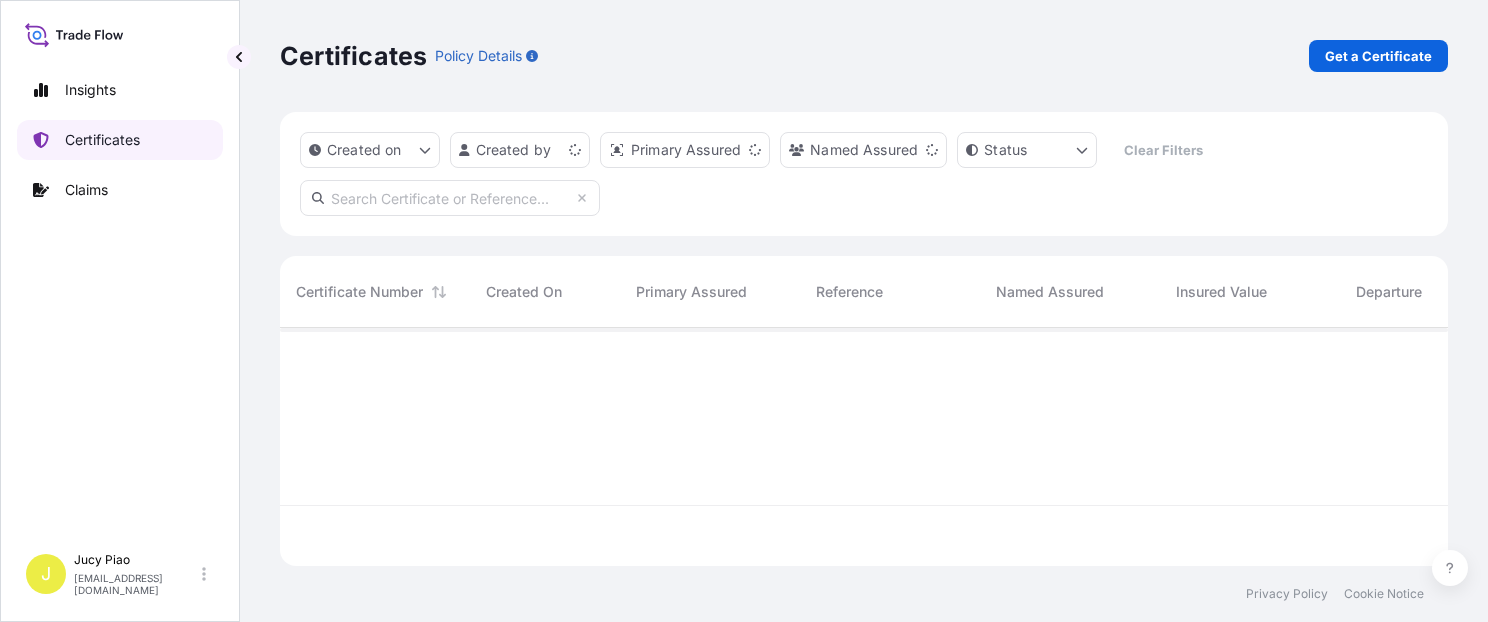 scroll, scrollTop: 16, scrollLeft: 16, axis: both 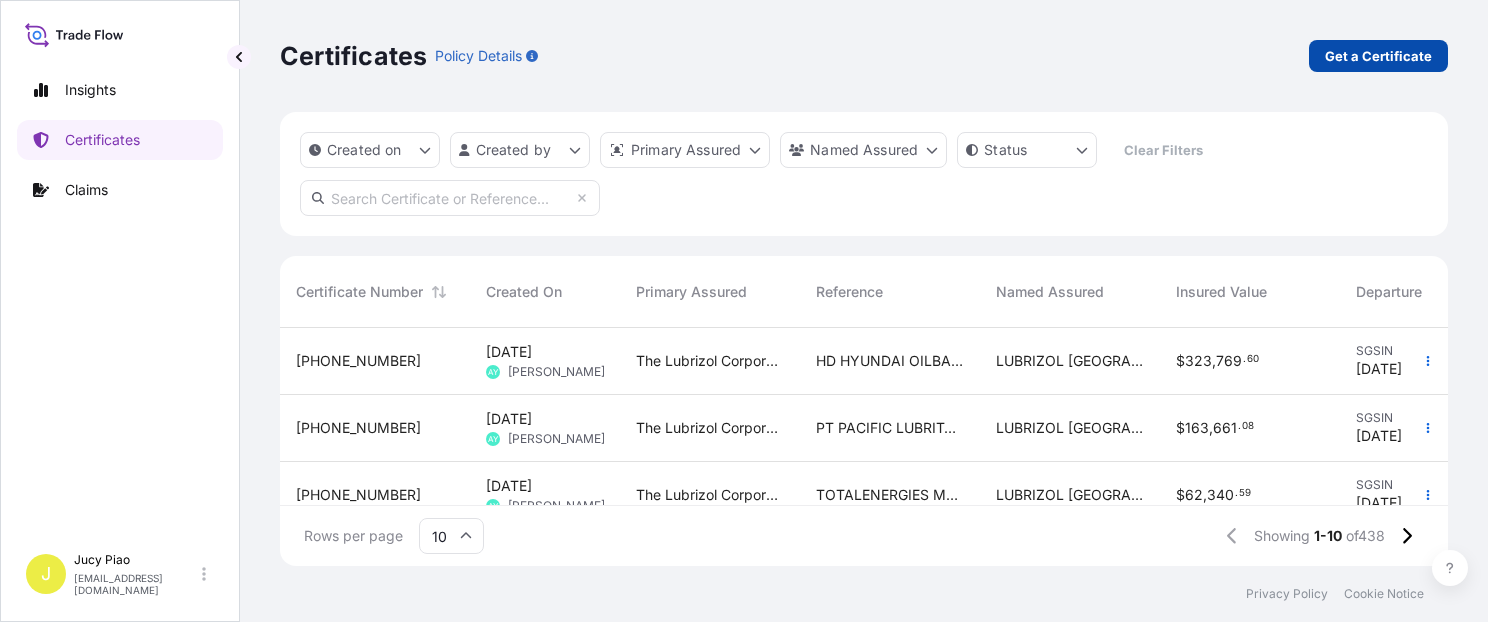 click on "Get a Certificate" at bounding box center (1378, 56) 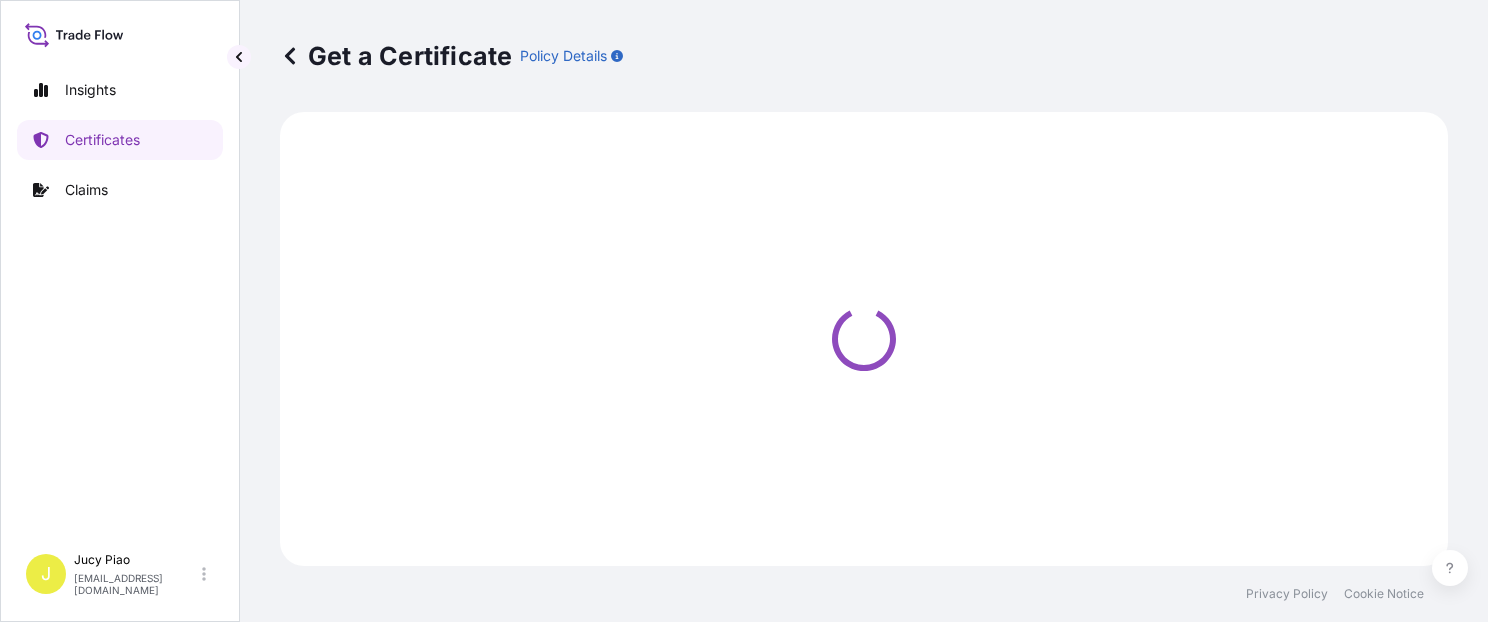 select on "Barge" 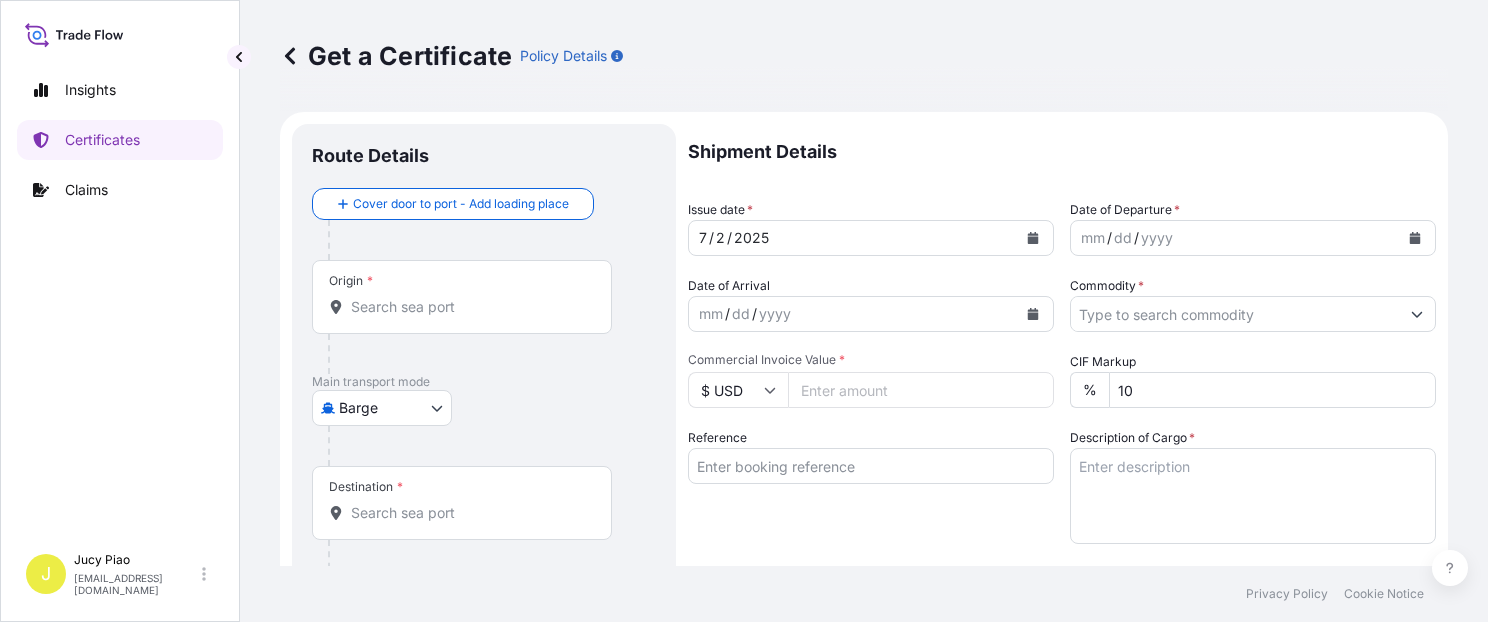 click on "Reference" at bounding box center (871, 486) 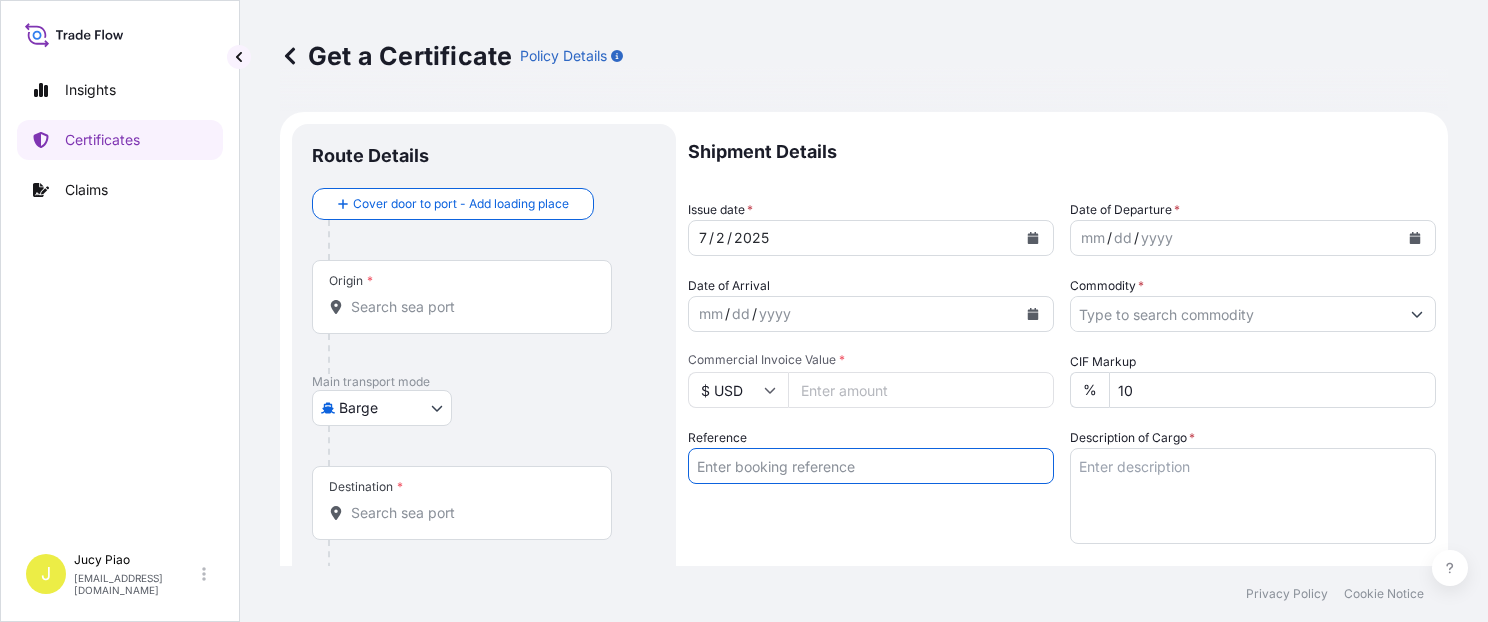paste on "KMTCSHAO145741" 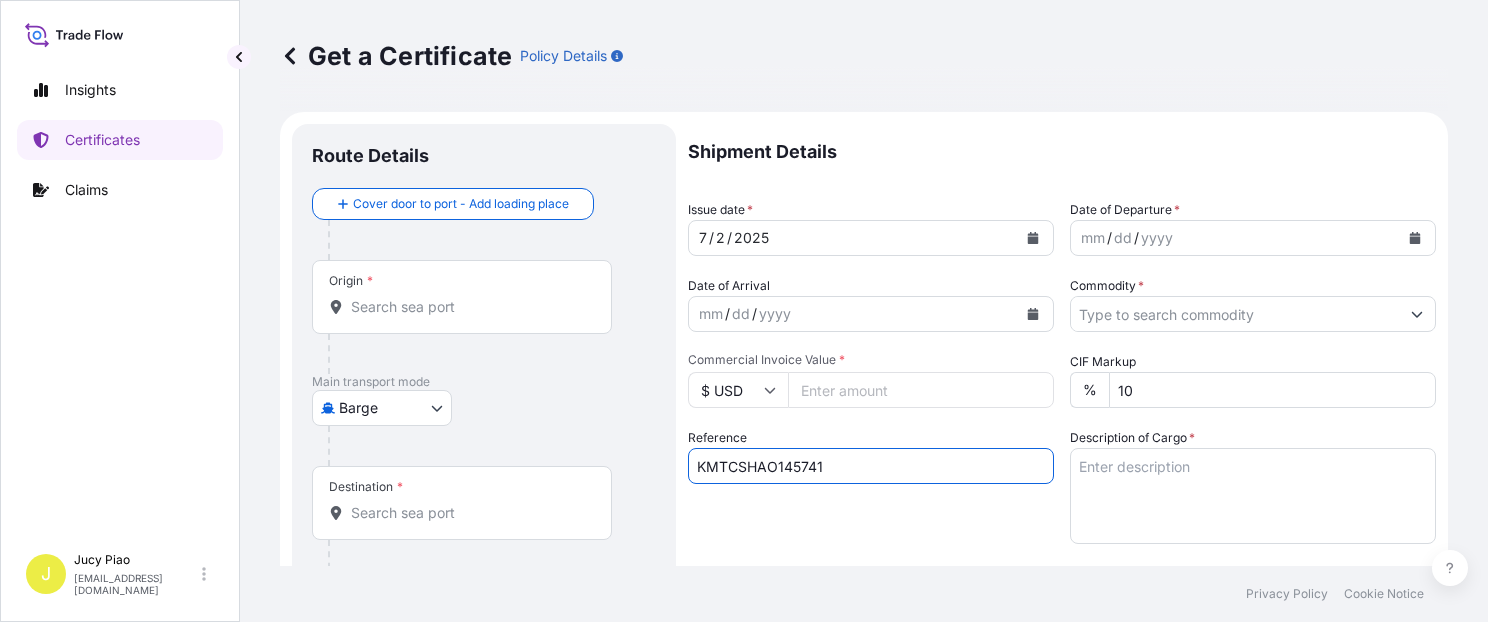 type on "KMTCSHAO145741" 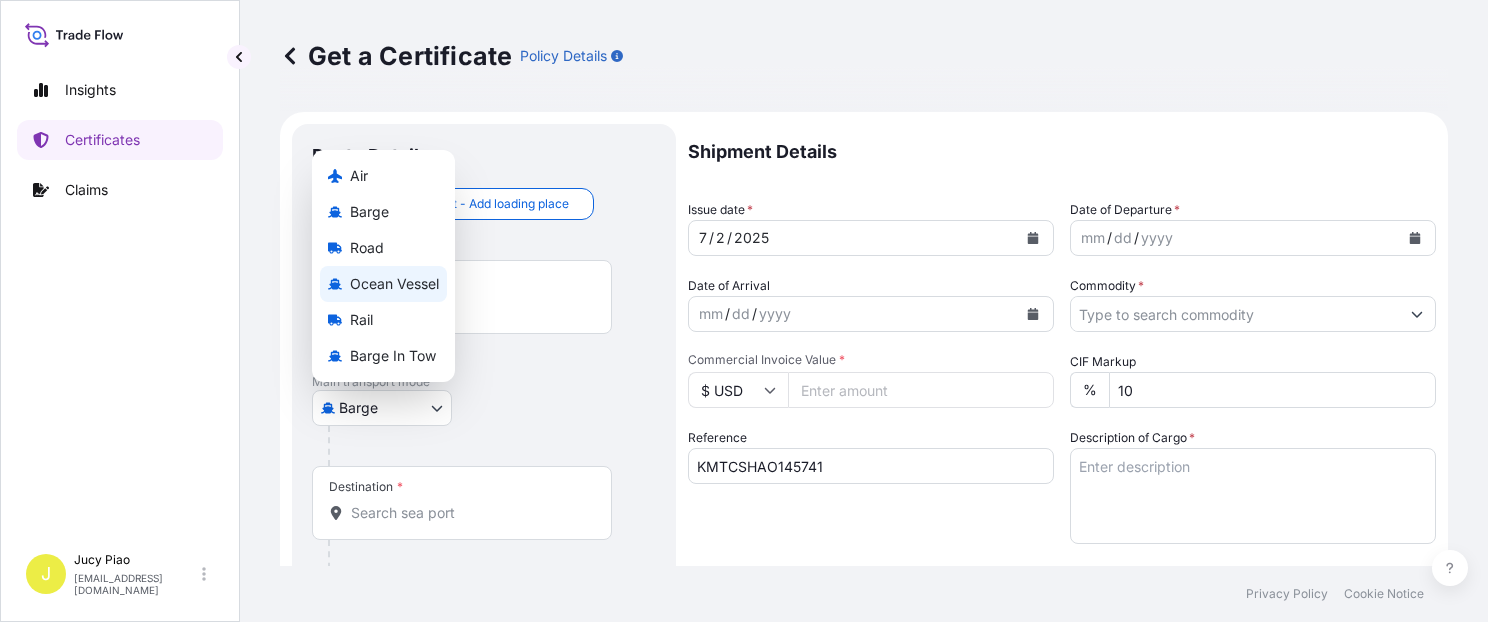 click on "Ocean Vessel" at bounding box center [394, 284] 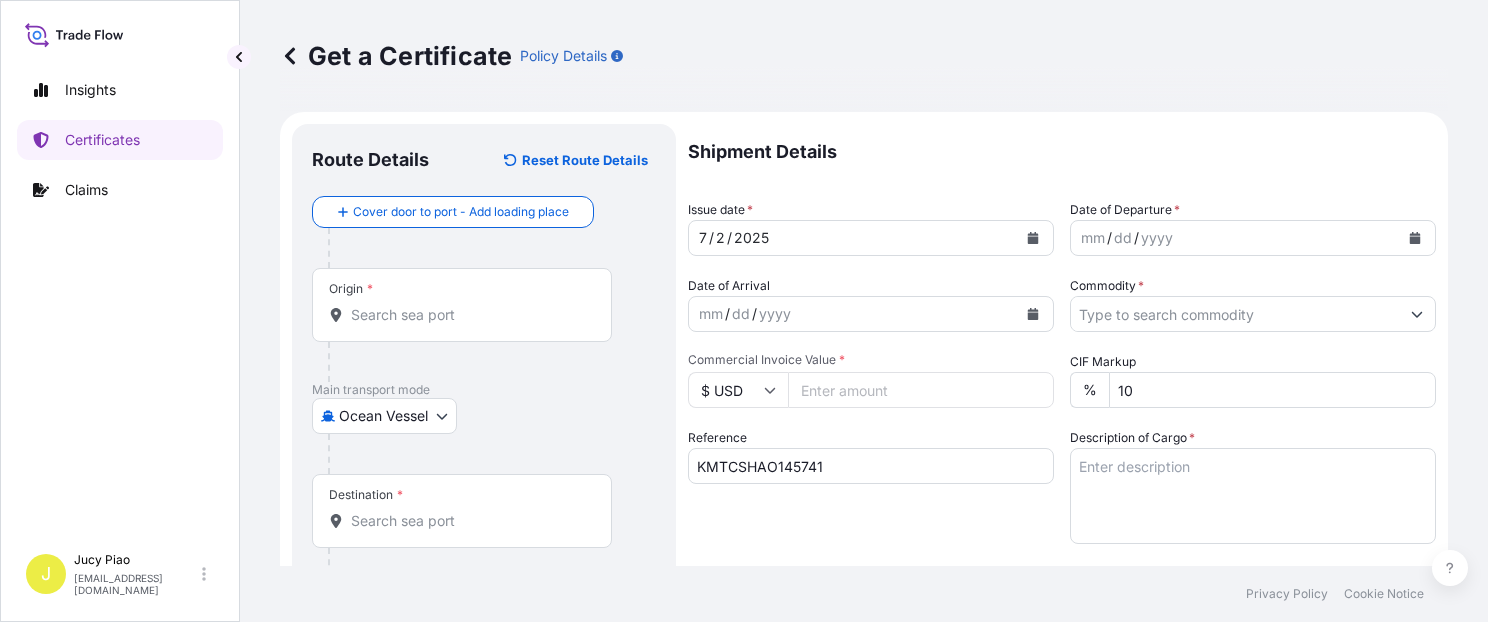 drag, startPoint x: 544, startPoint y: 424, endPoint x: 937, endPoint y: 417, distance: 393.06235 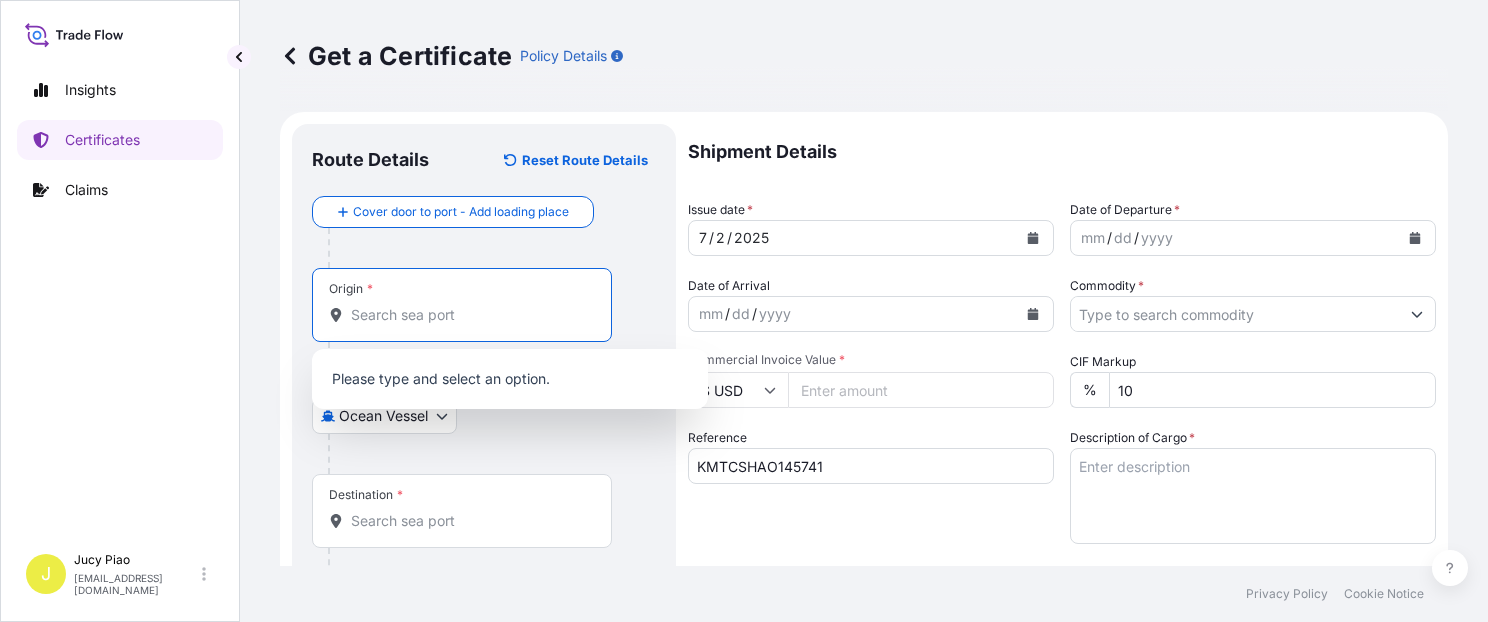 paste on "[GEOGRAPHIC_DATA]" 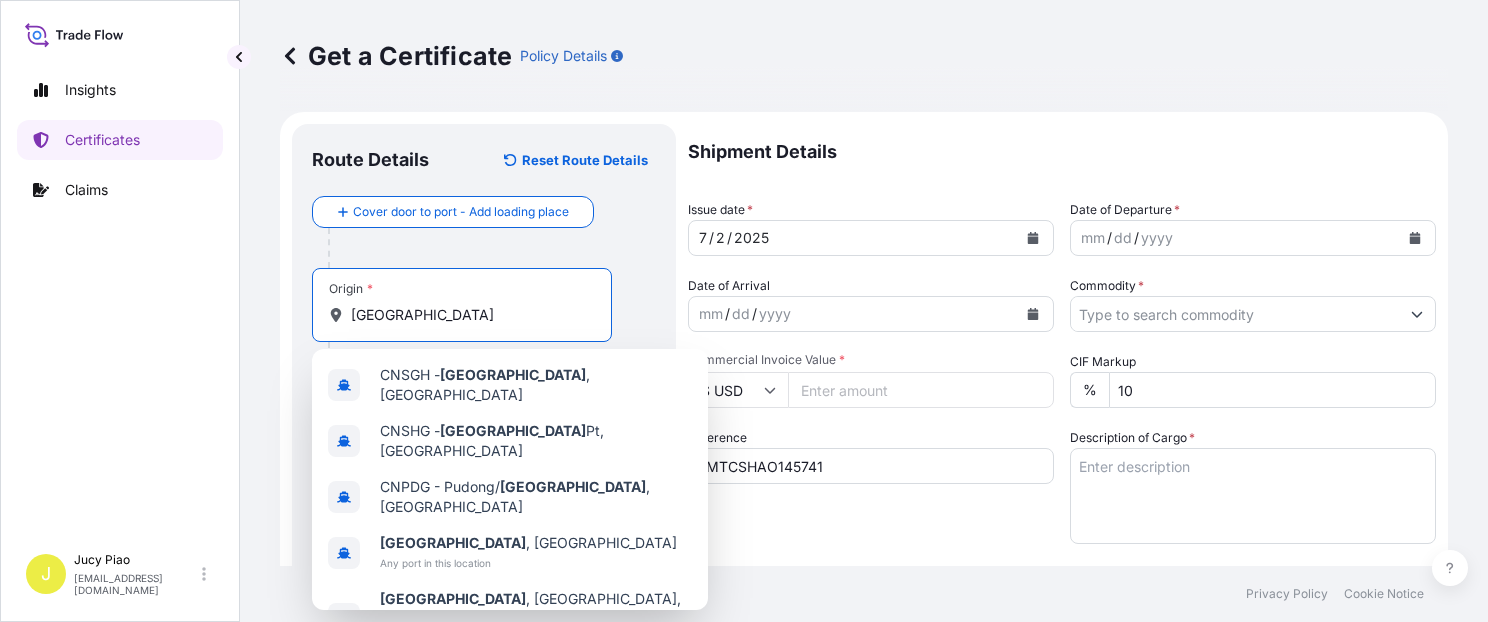 click on "CNSGH -  [GEOGRAPHIC_DATA] , [GEOGRAPHIC_DATA]" at bounding box center (536, 385) 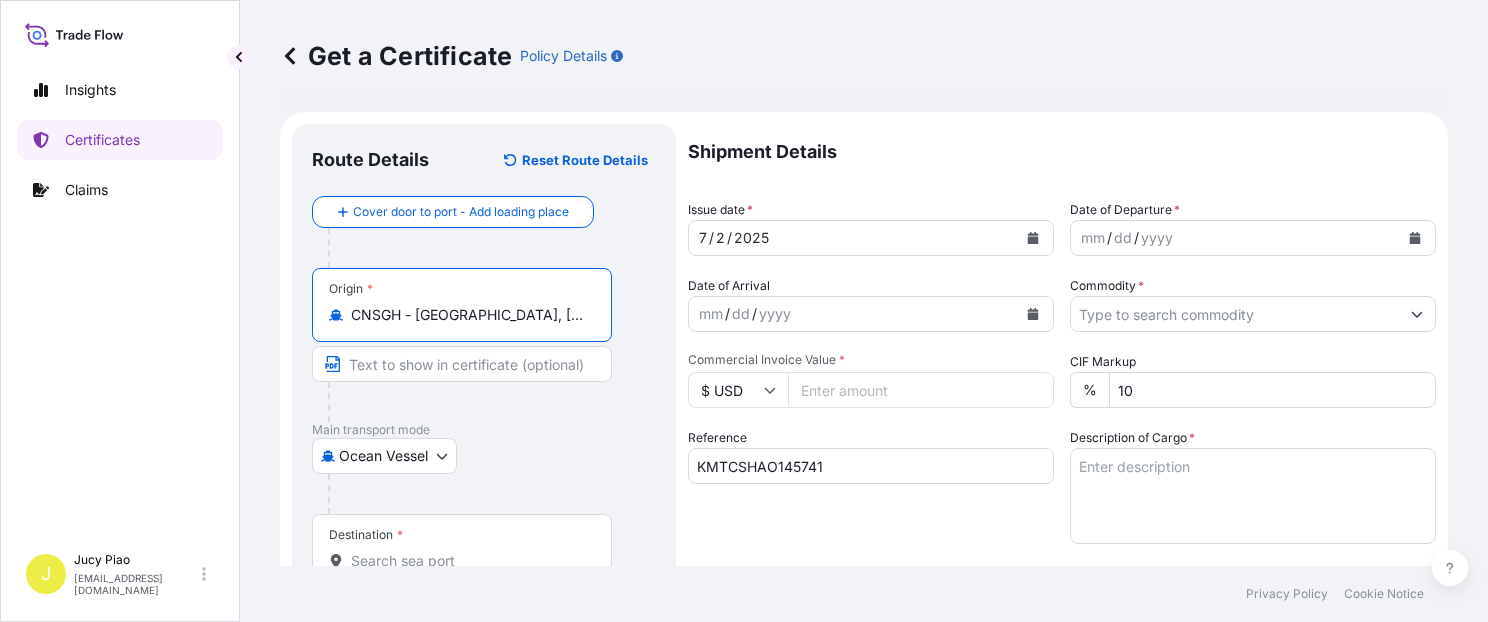 drag, startPoint x: 417, startPoint y: 322, endPoint x: 579, endPoint y: 336, distance: 162.6038 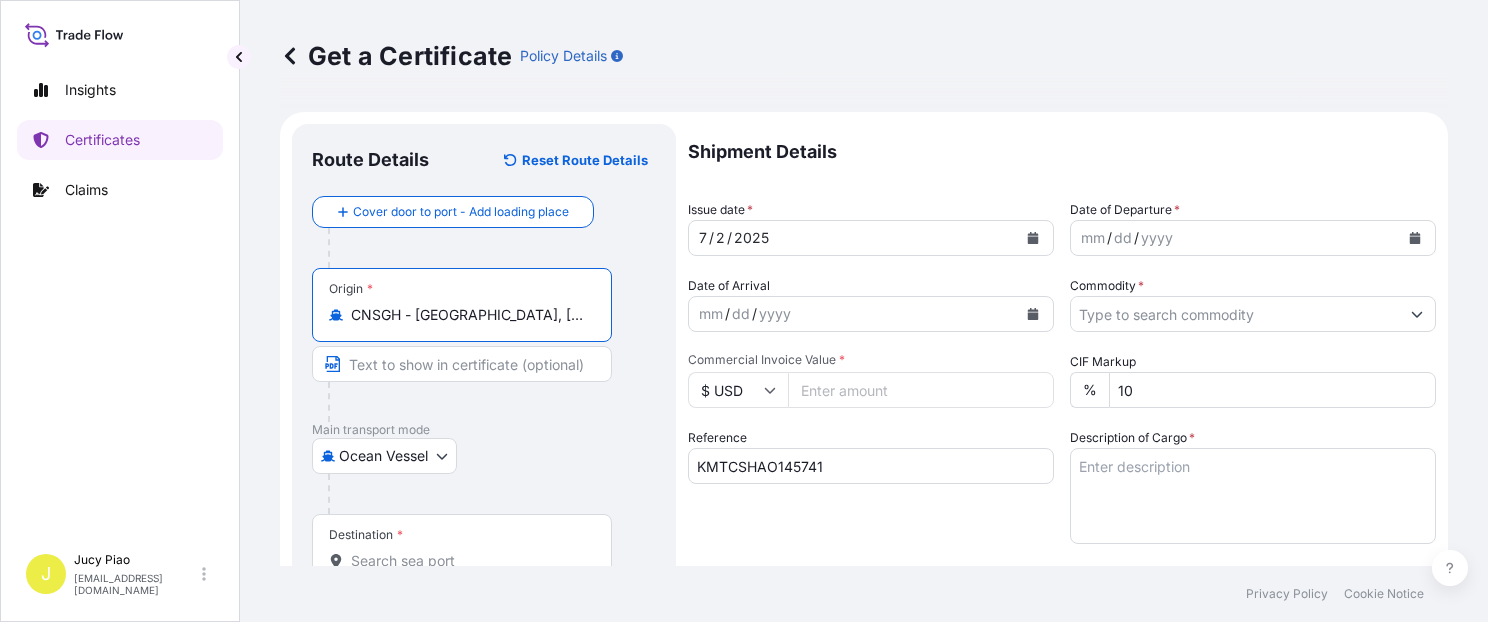 click on "Origin * CNSGH - [GEOGRAPHIC_DATA], [GEOGRAPHIC_DATA]" at bounding box center [462, 305] 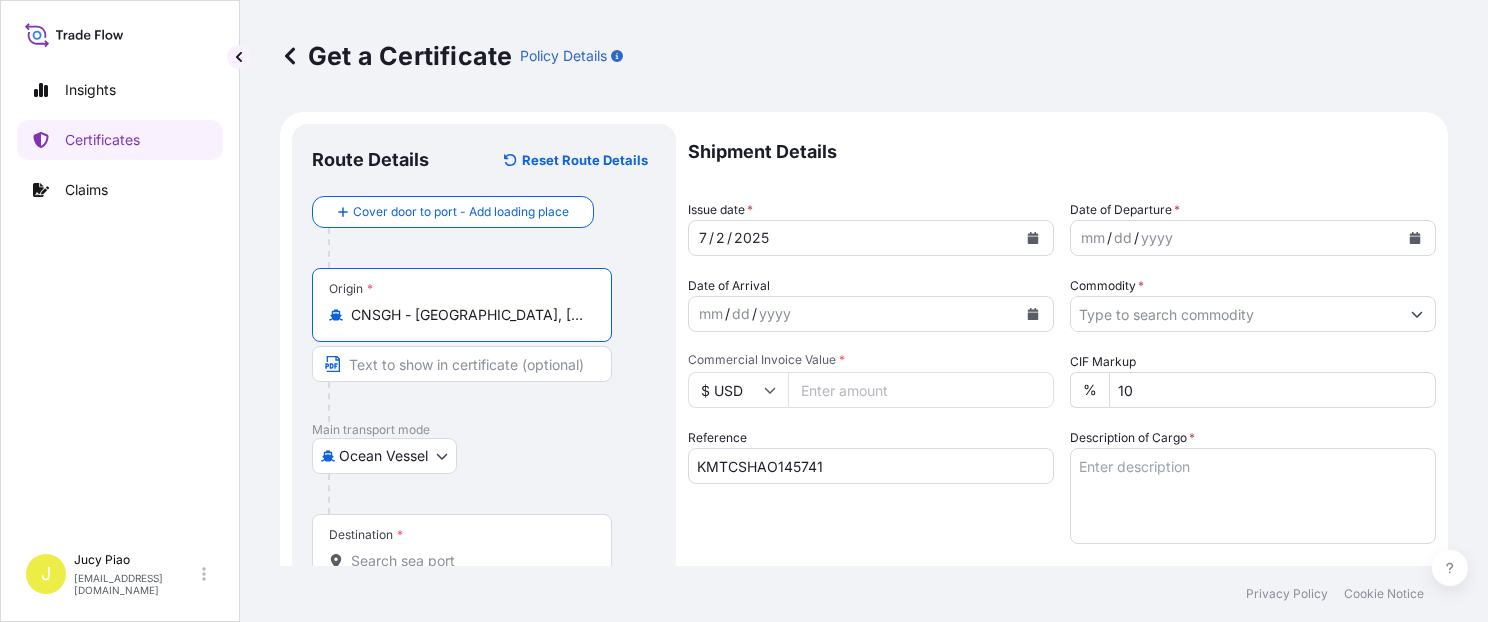 type on "CNSGH - [GEOGRAPHIC_DATA], [GEOGRAPHIC_DATA]" 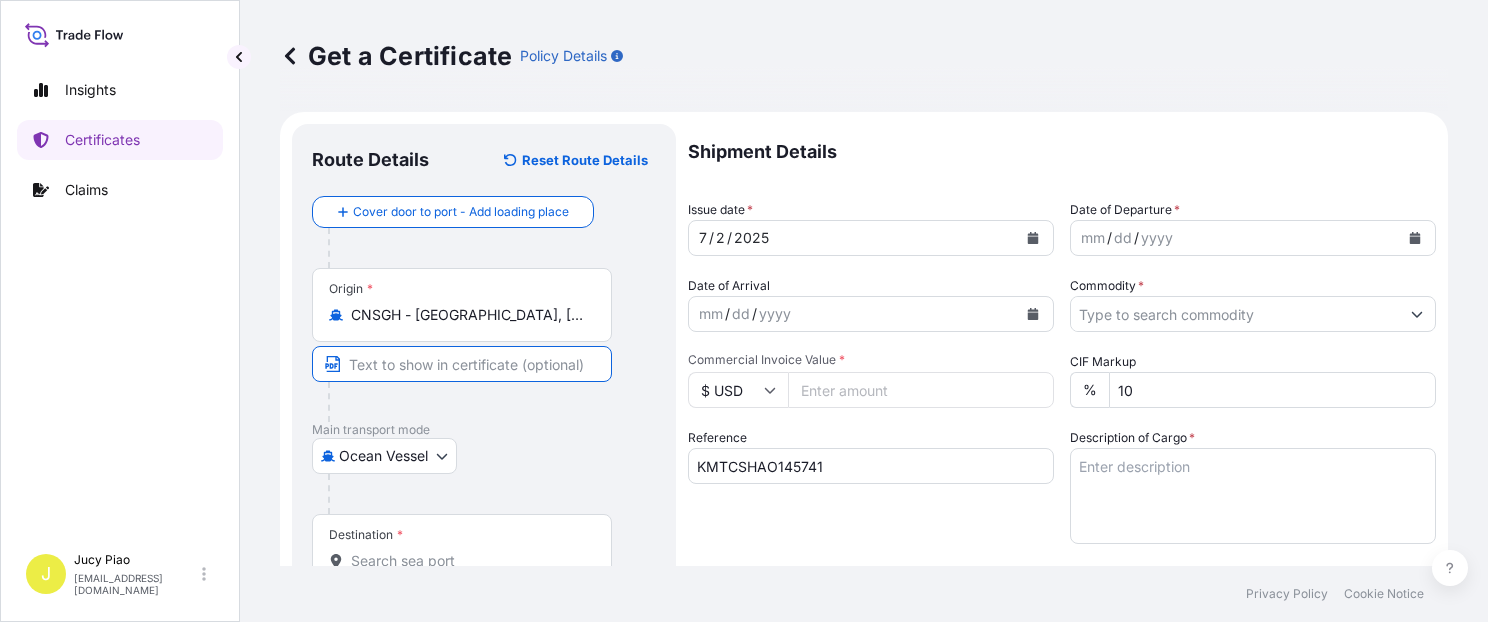 paste on "[GEOGRAPHIC_DATA], [GEOGRAPHIC_DATA]" 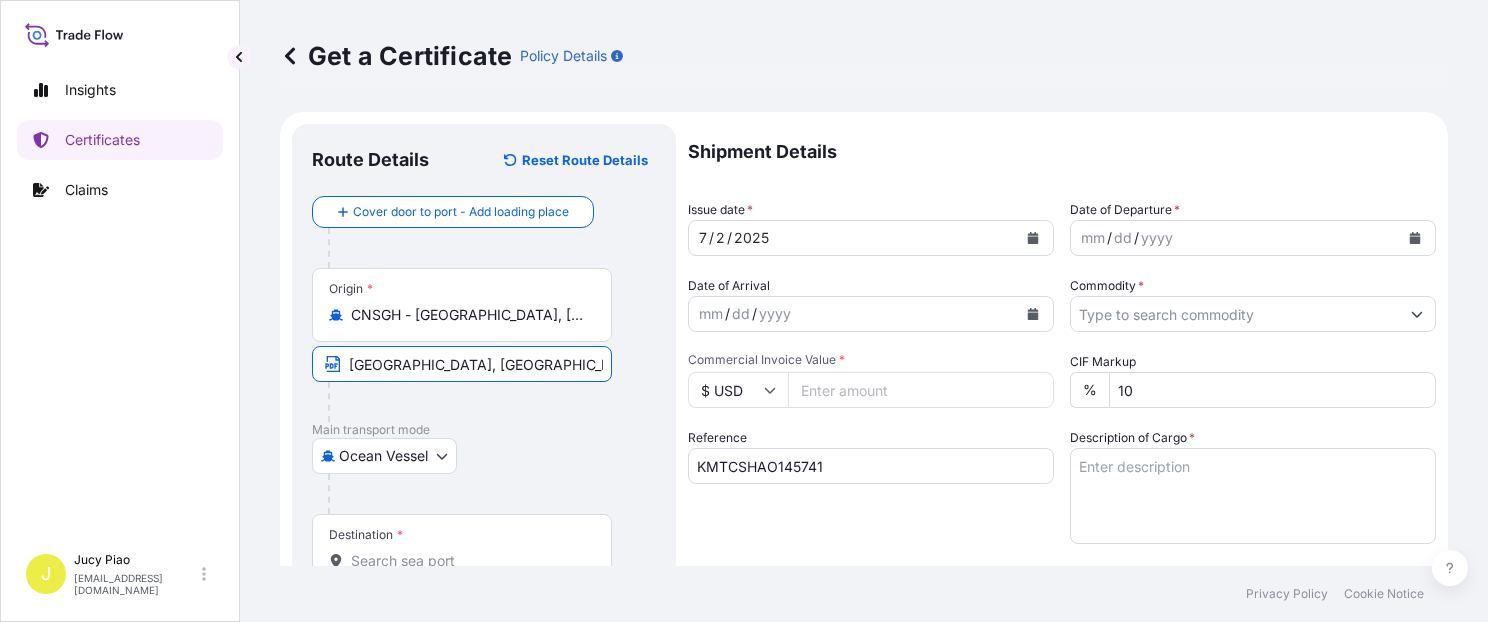 scroll, scrollTop: 84, scrollLeft: 0, axis: vertical 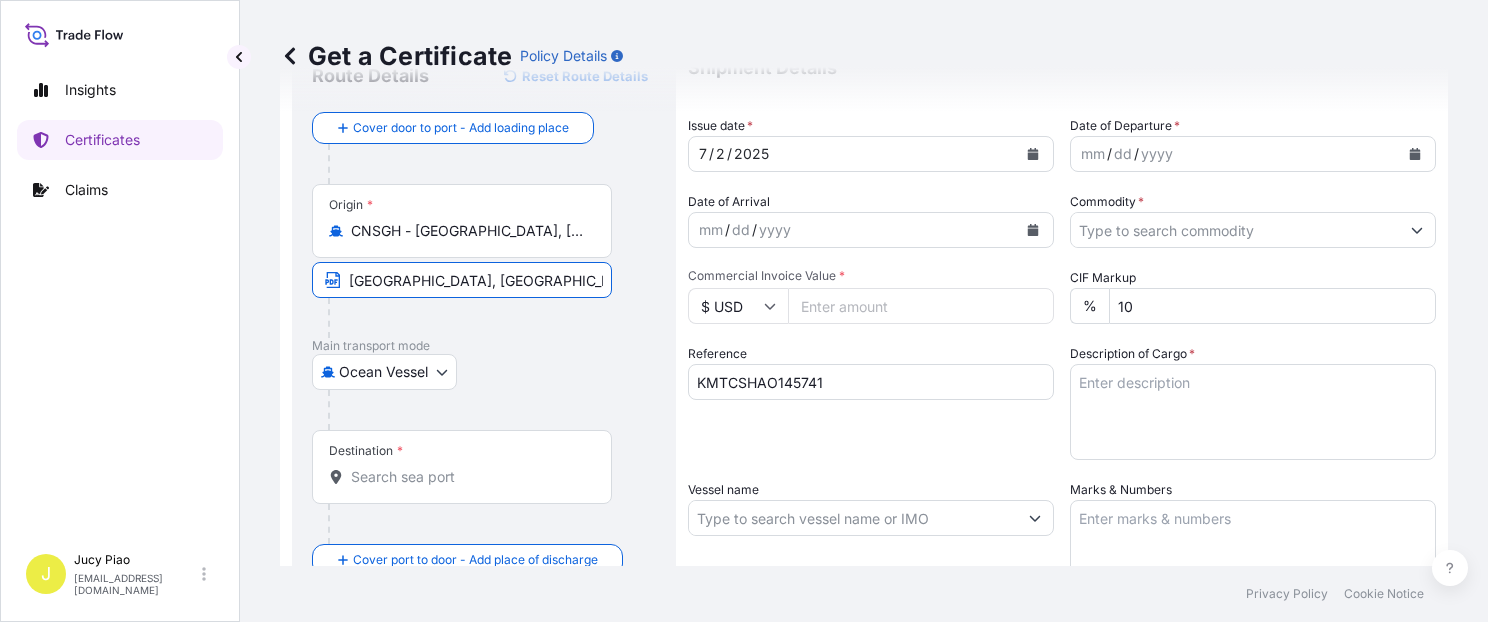 type on "[GEOGRAPHIC_DATA], [GEOGRAPHIC_DATA]" 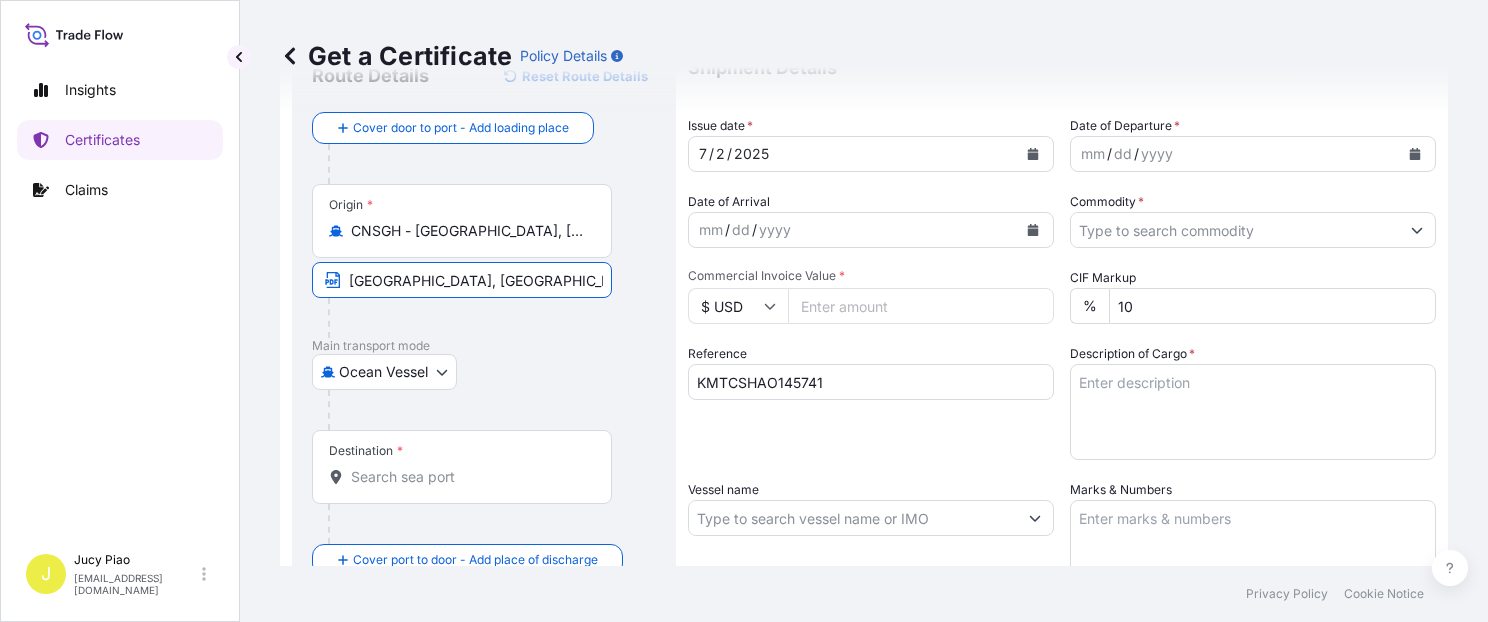 click on "Destination *" at bounding box center (469, 477) 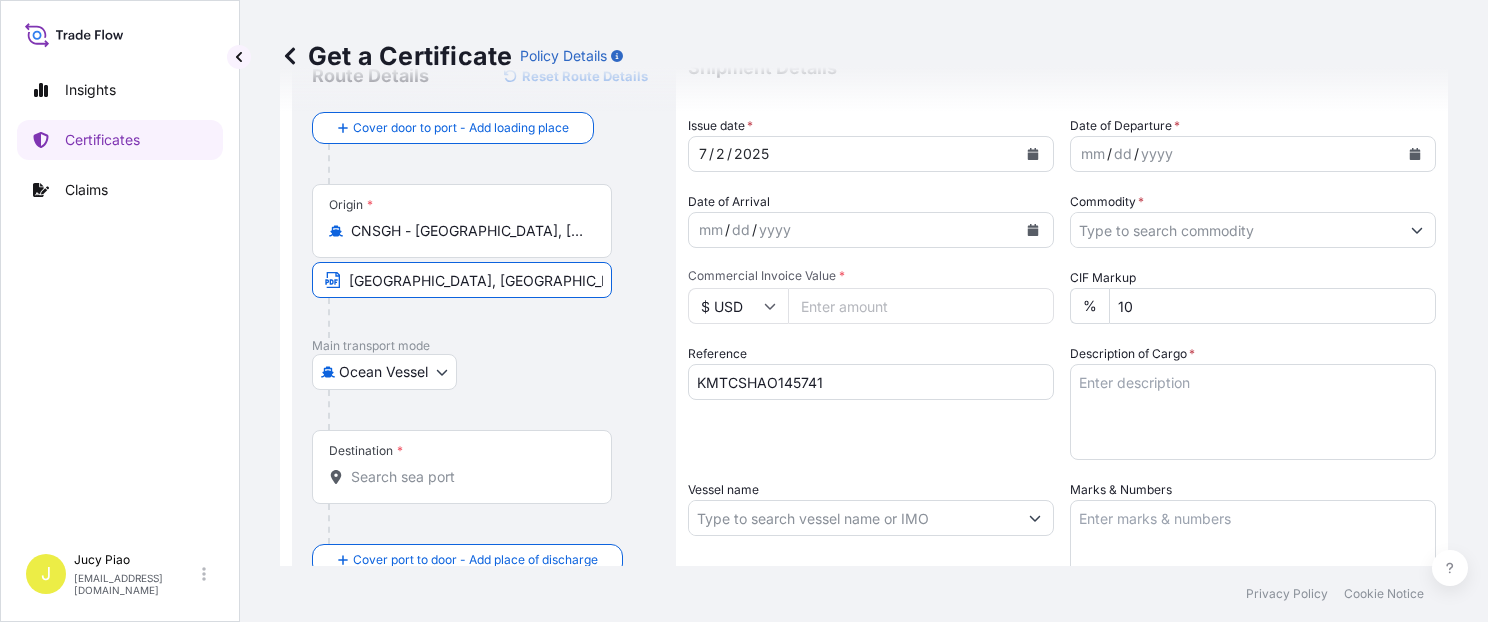 paste on "[GEOGRAPHIC_DATA]" 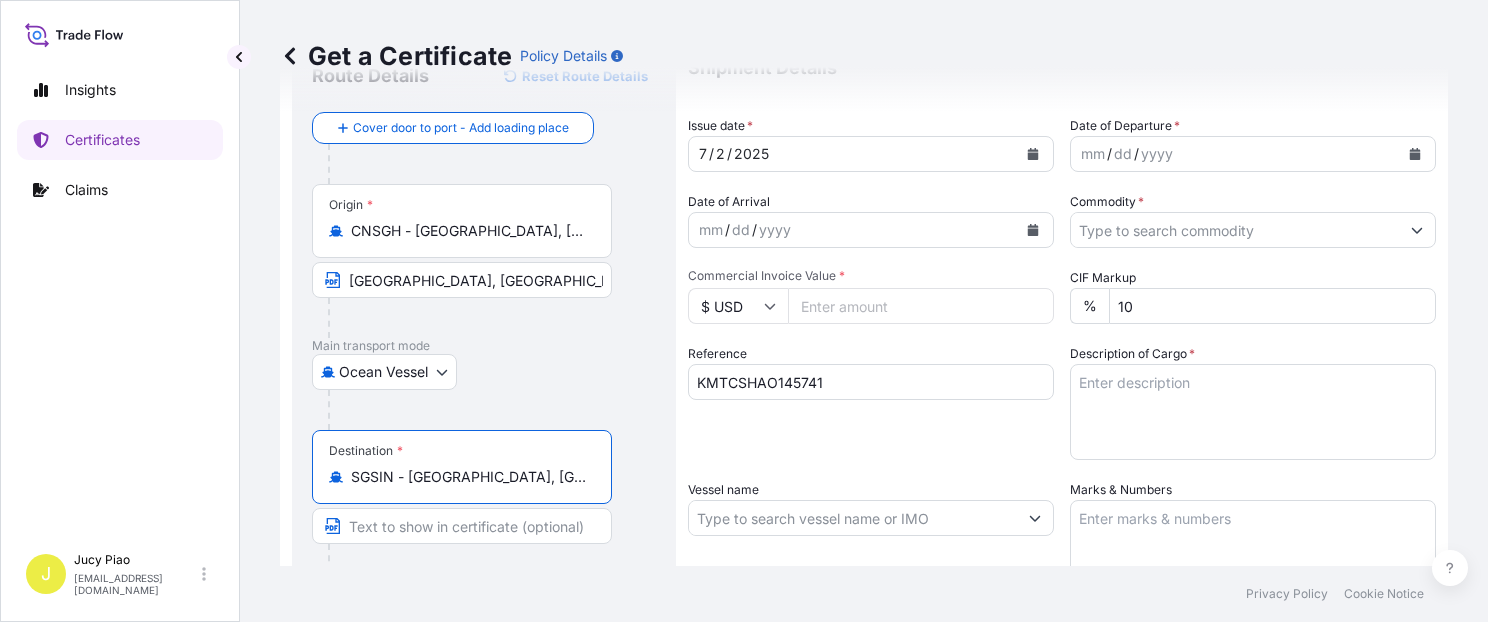 drag, startPoint x: 564, startPoint y: 476, endPoint x: 626, endPoint y: 490, distance: 63.560993 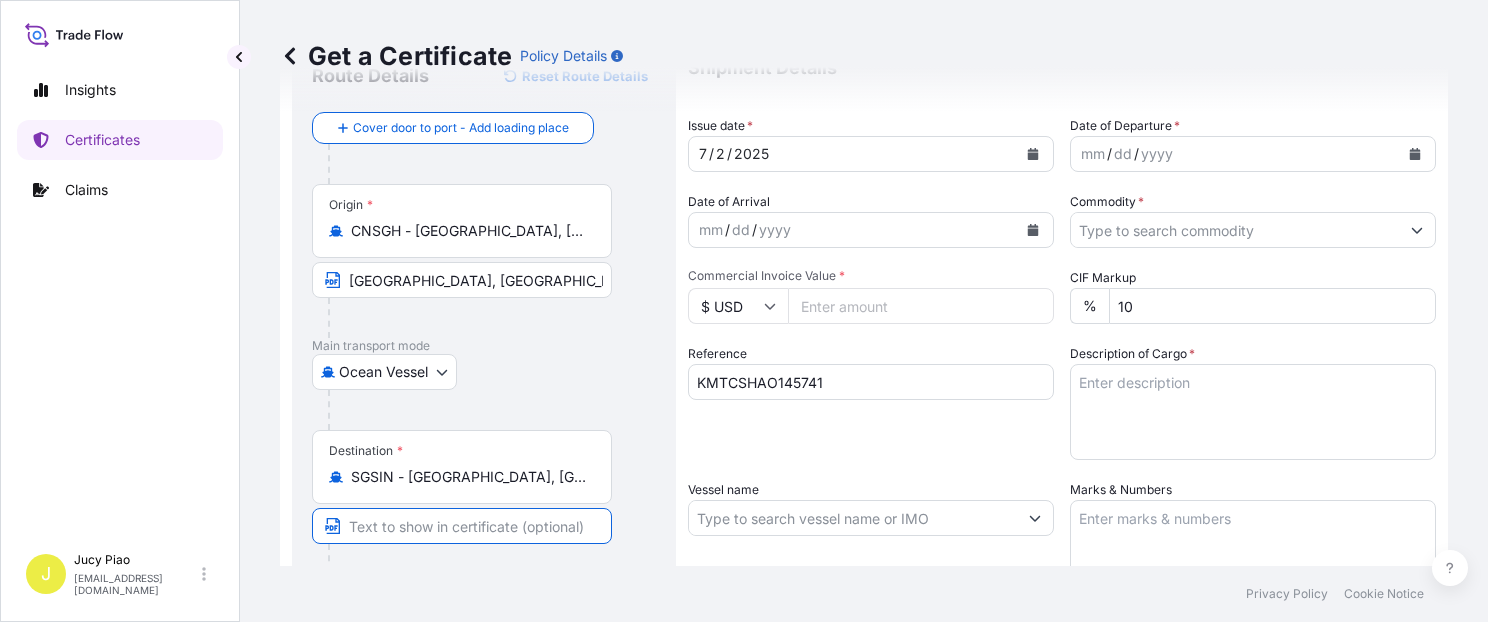 paste on "[GEOGRAPHIC_DATA]" 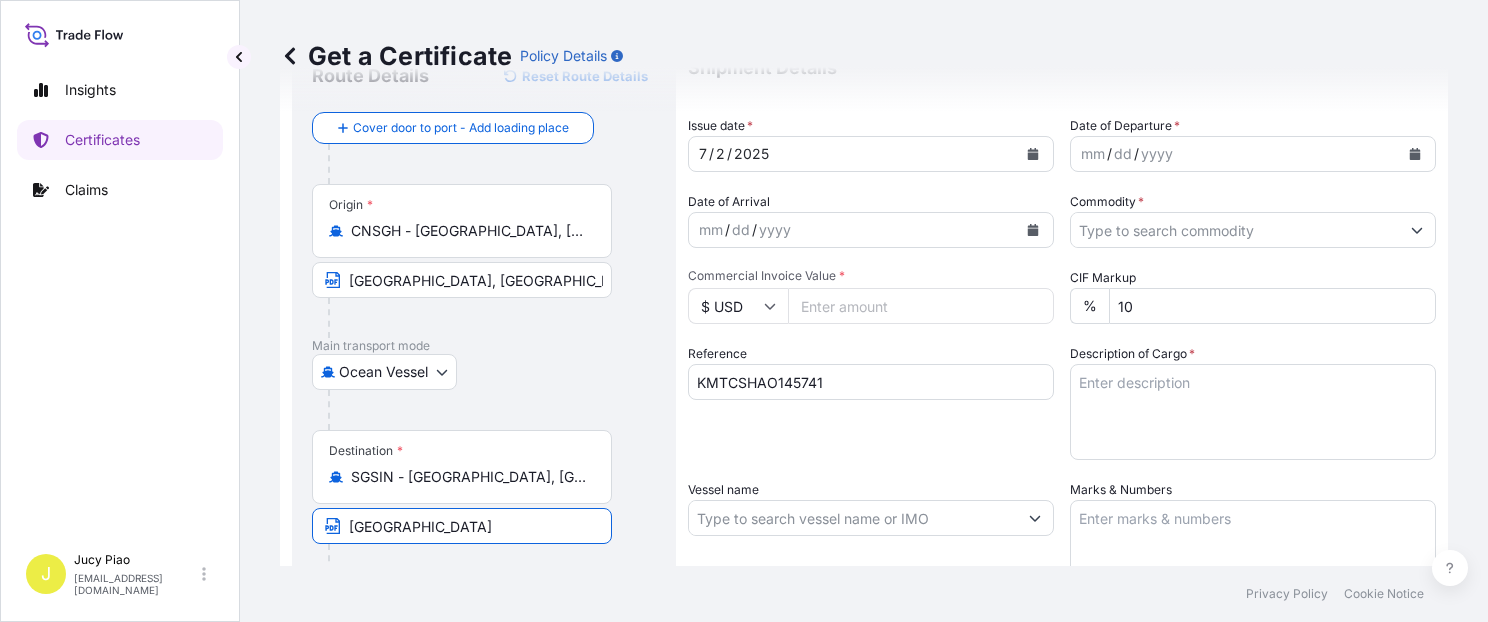 type on "[GEOGRAPHIC_DATA]" 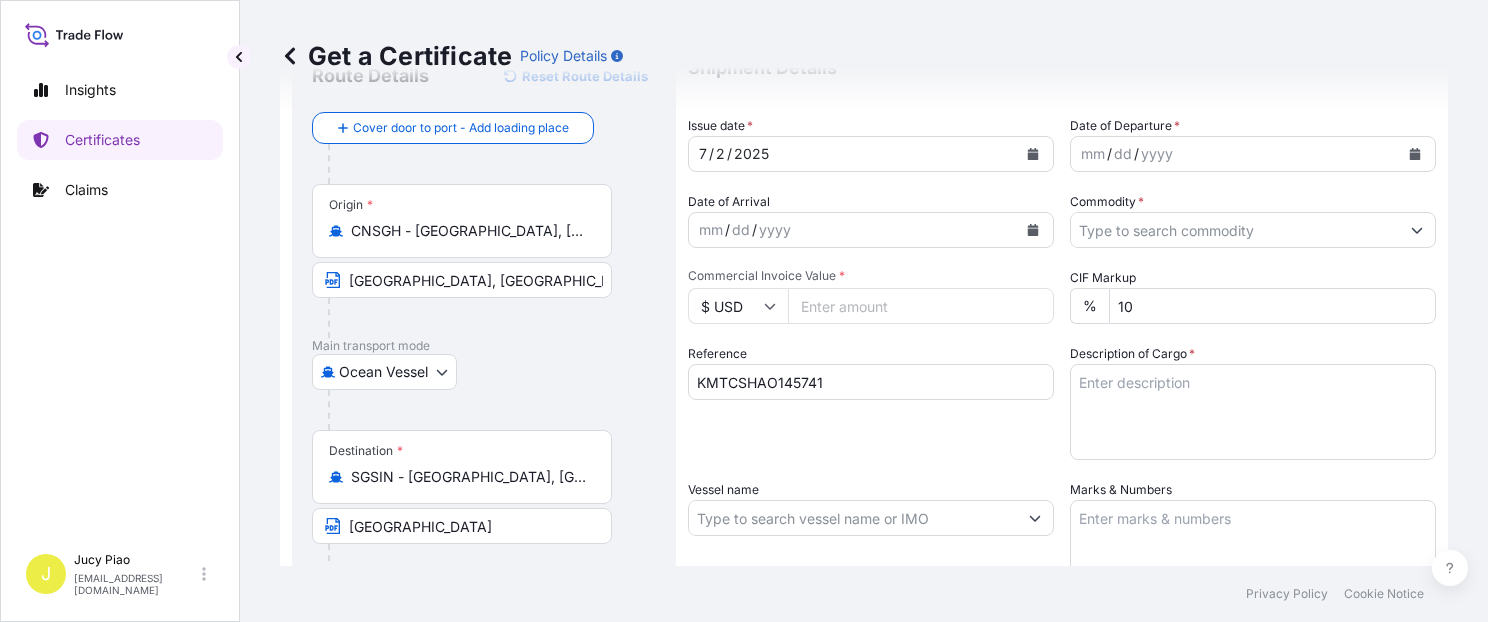 scroll, scrollTop: 0, scrollLeft: 0, axis: both 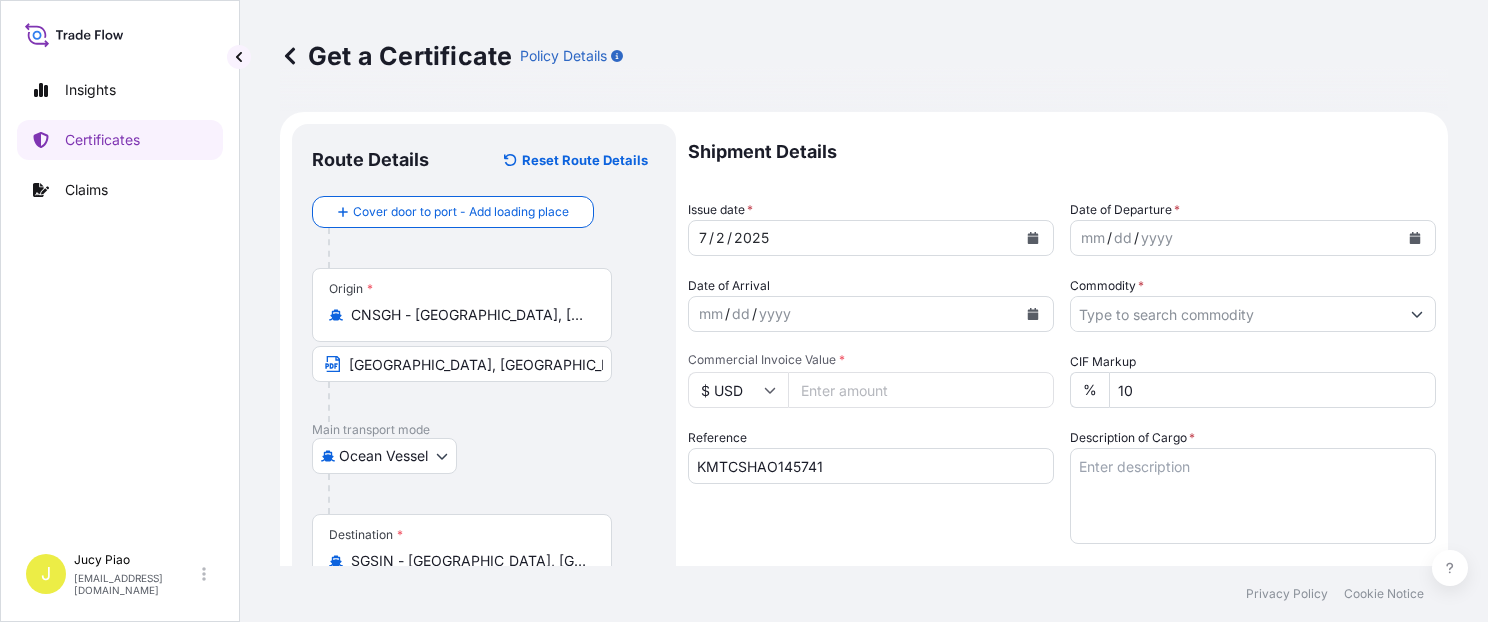click on "[DATE]" at bounding box center (853, 238) 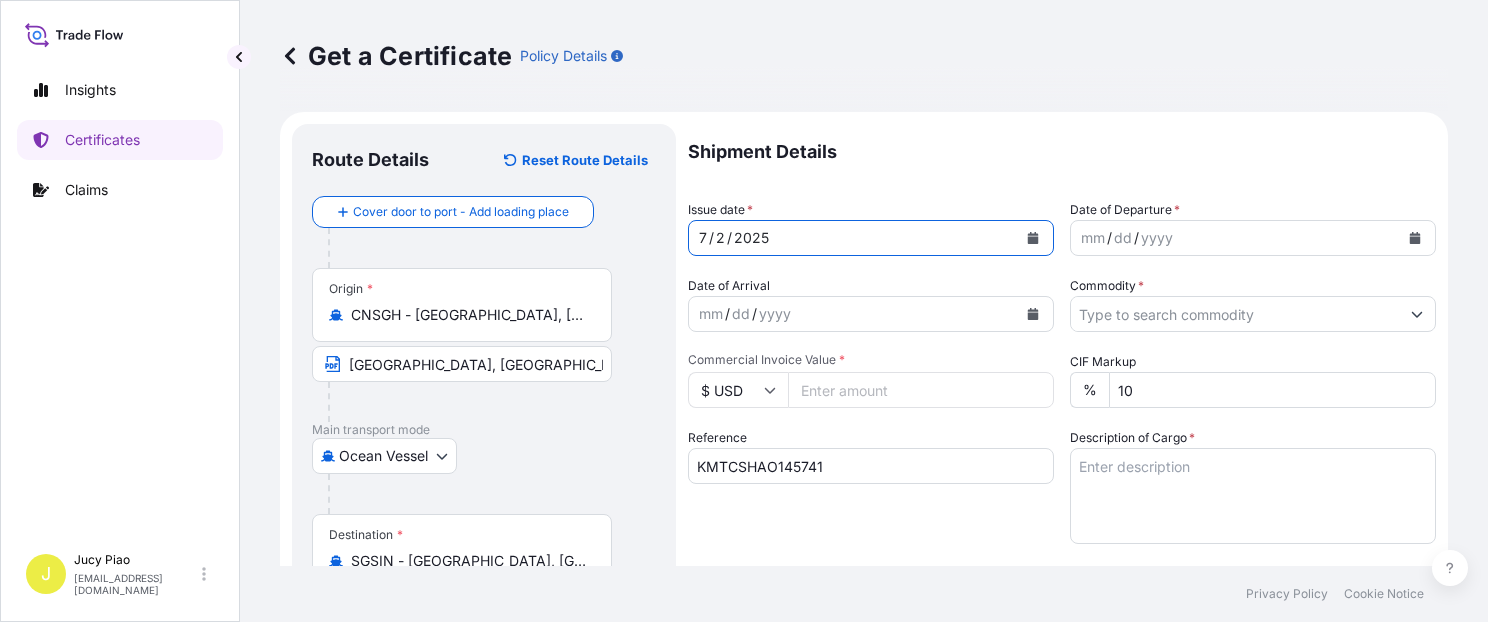 click on "7" at bounding box center [703, 238] 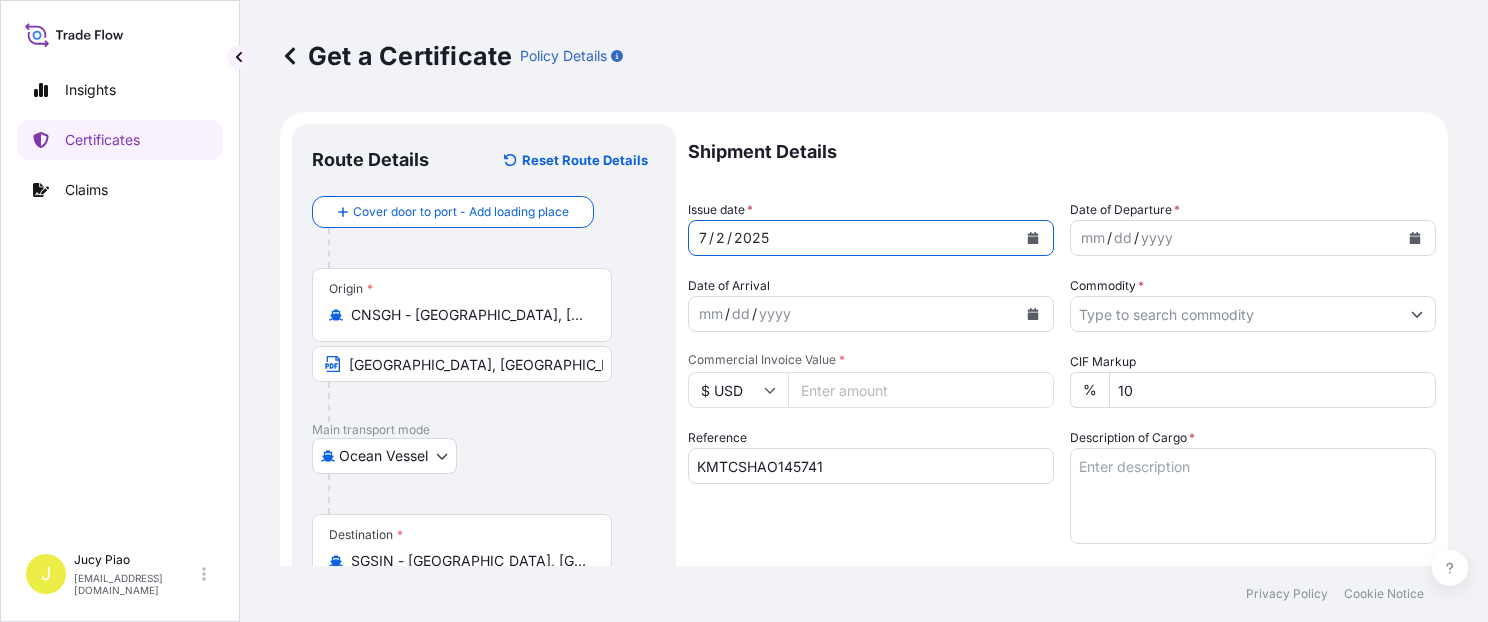click on "7" at bounding box center [703, 238] 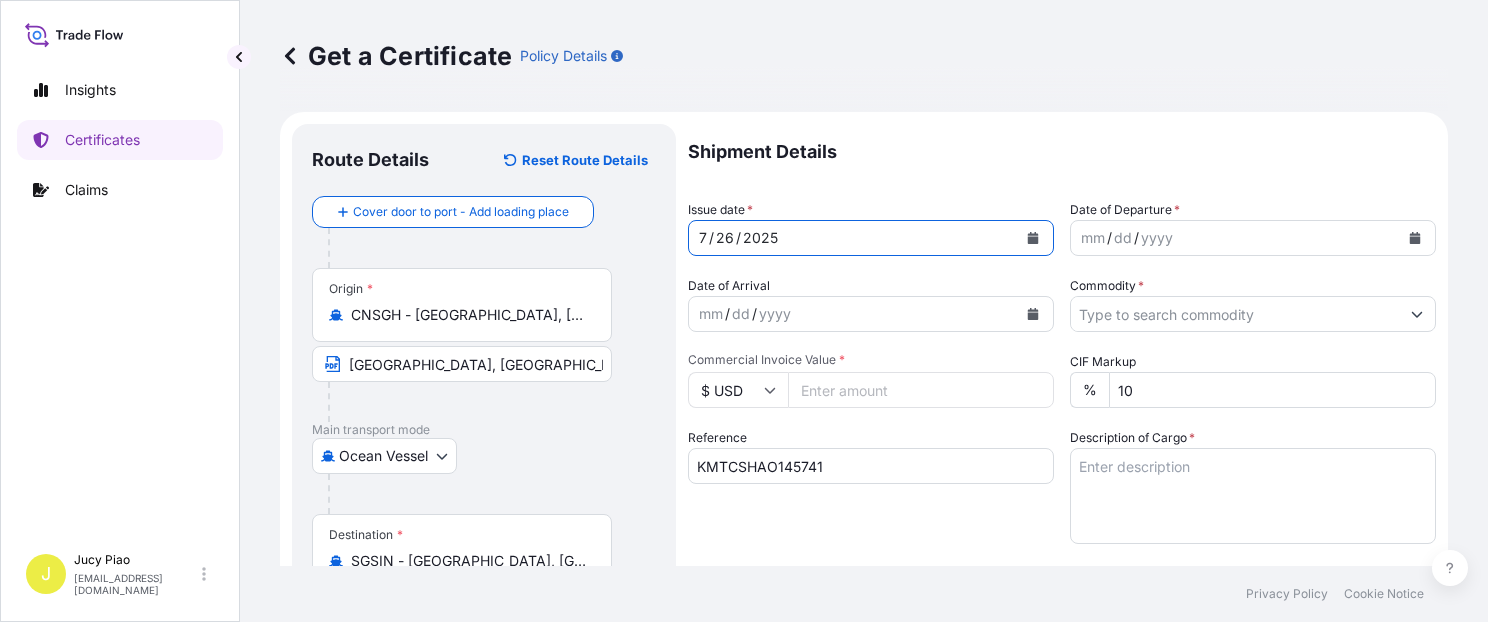 click on "7" at bounding box center (703, 238) 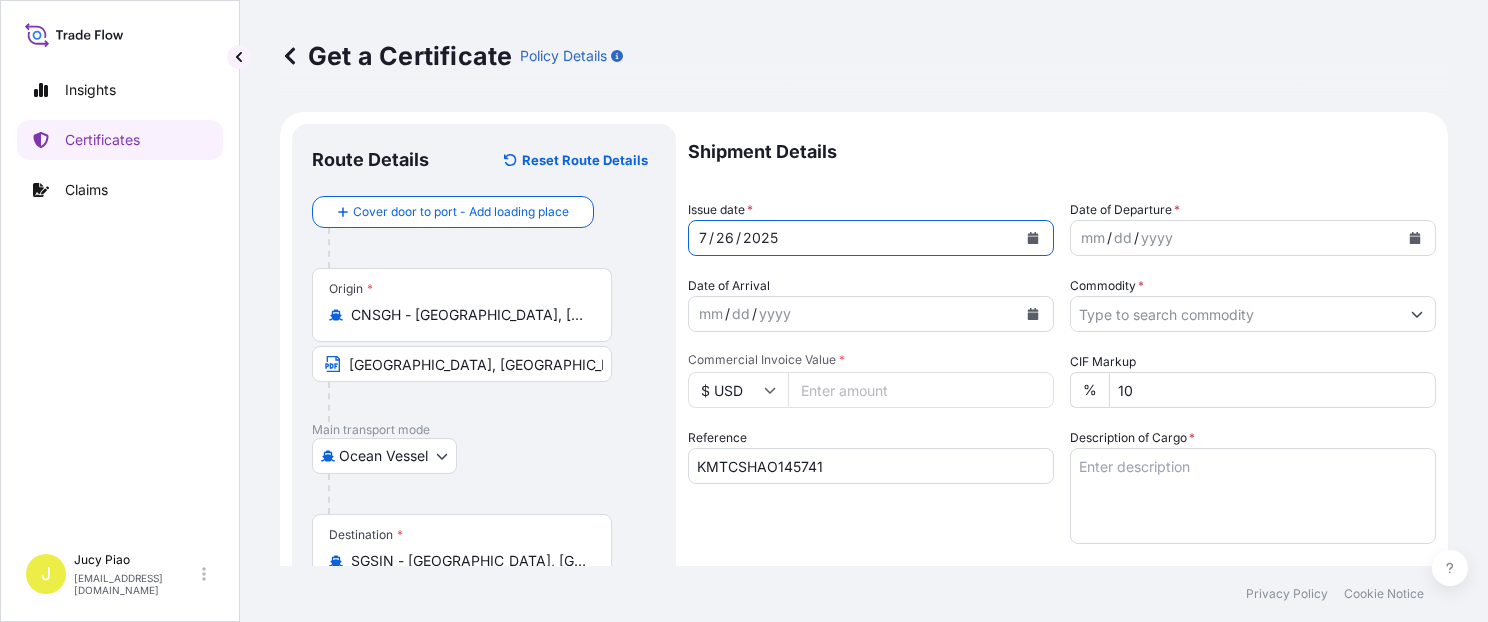 click on "7" at bounding box center [703, 238] 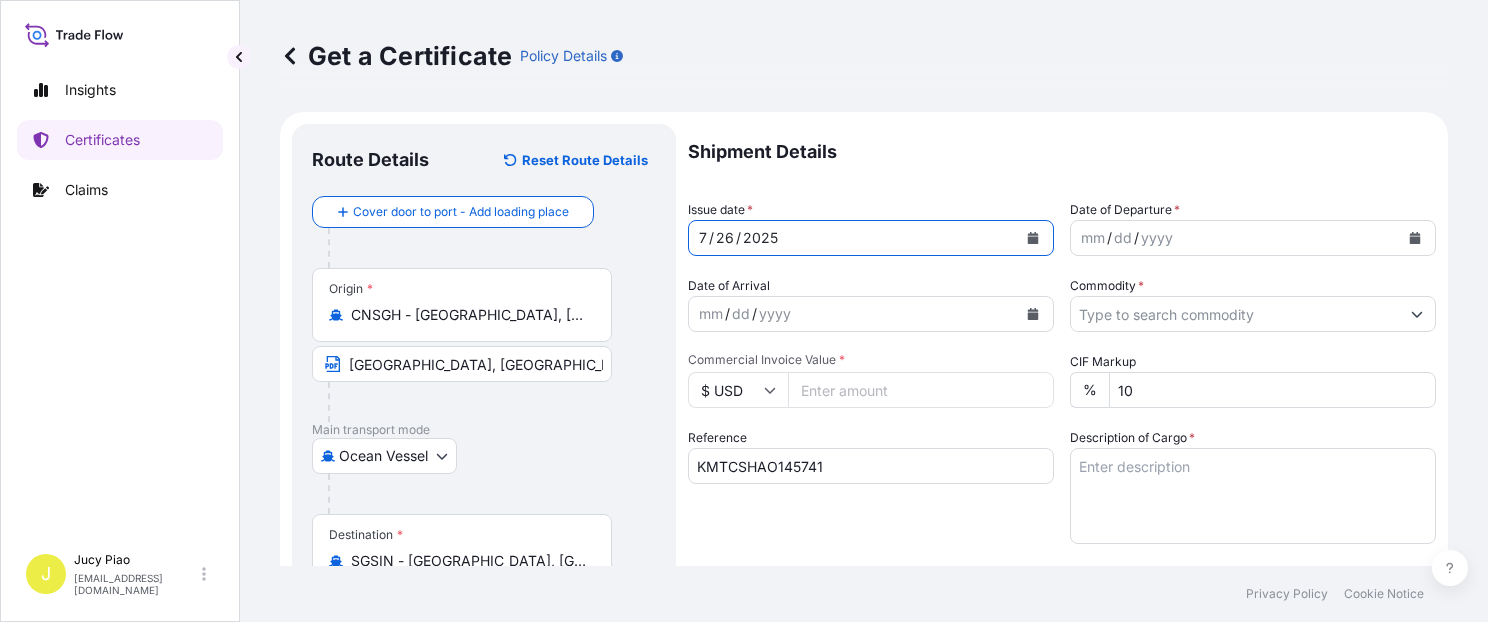 click on "7" at bounding box center [703, 238] 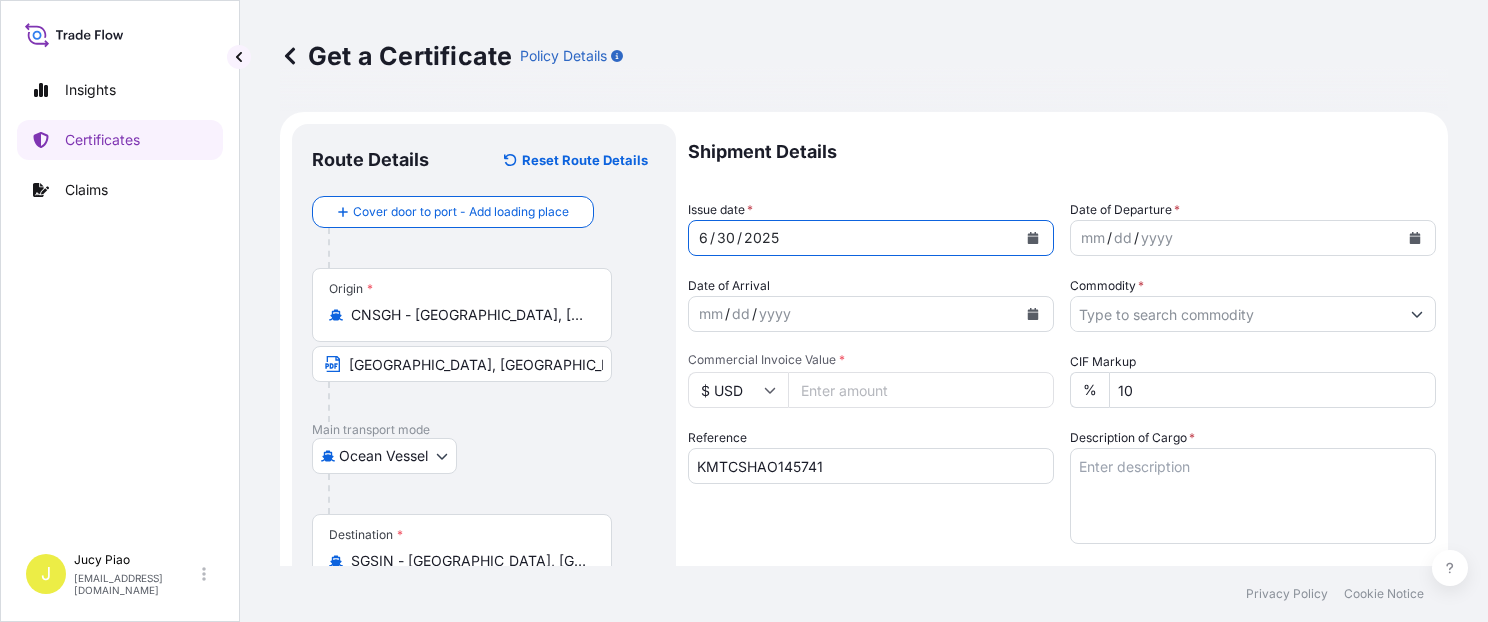 click on "mm" at bounding box center [1093, 238] 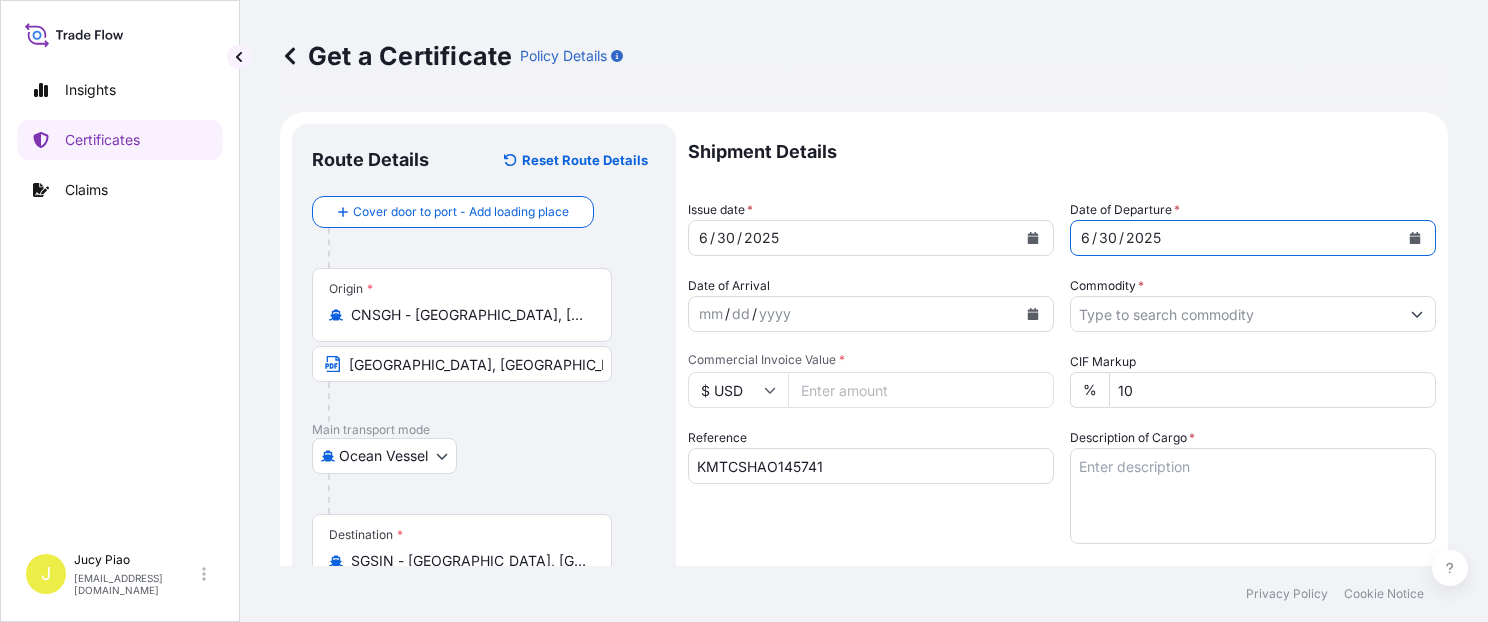 click on "Commodity *" at bounding box center (1235, 314) 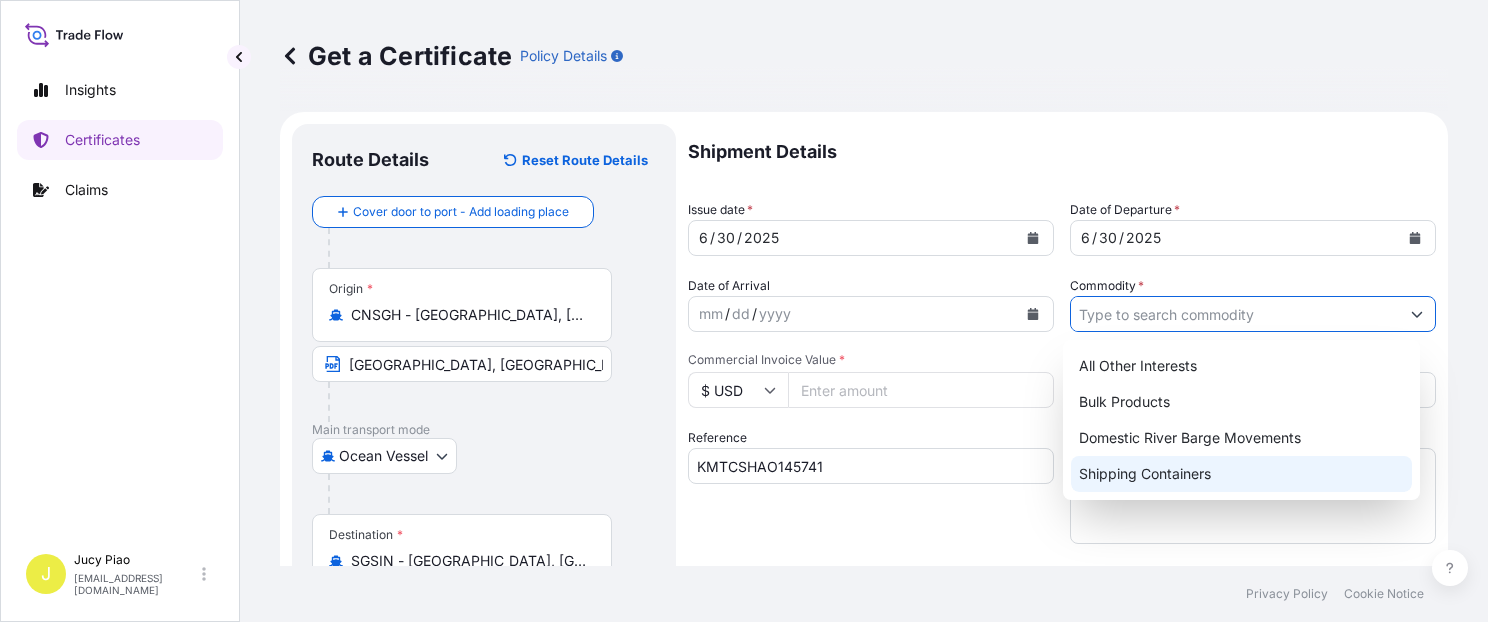 click on "Shipping Containers" at bounding box center [1241, 474] 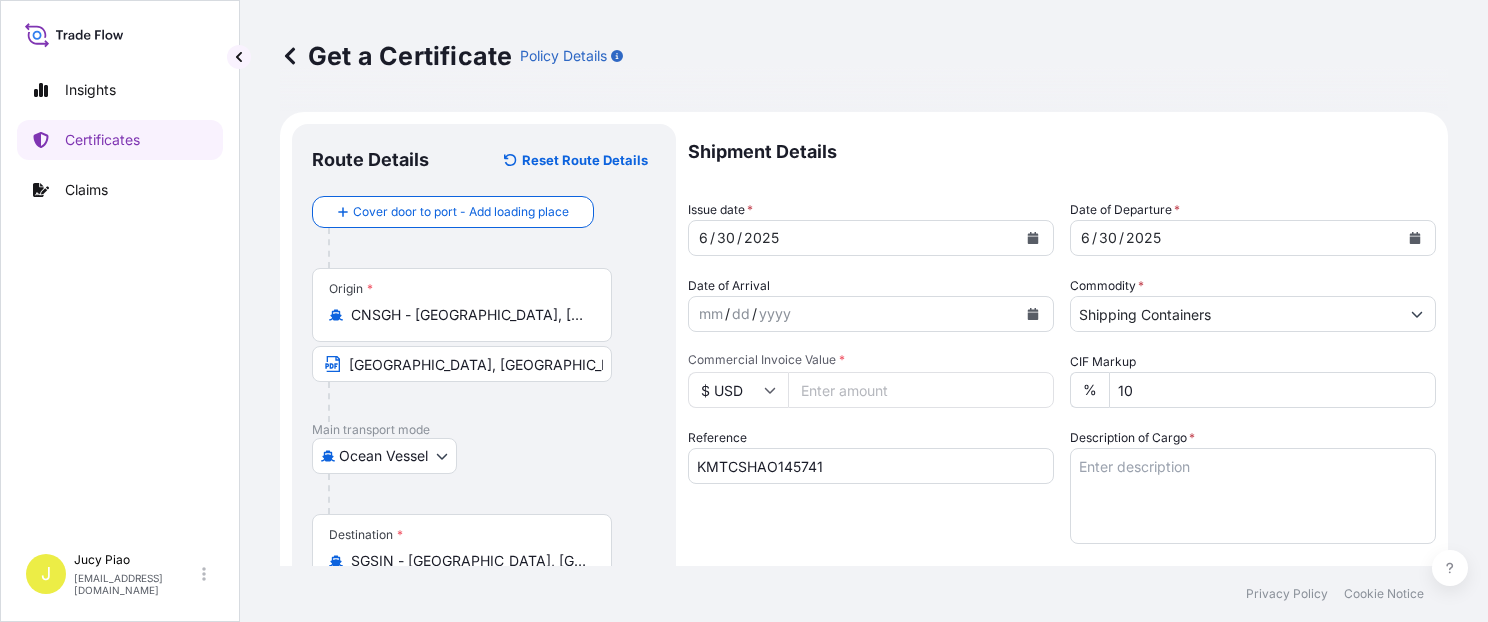 click on "Commercial Invoice Value    *" at bounding box center (921, 390) 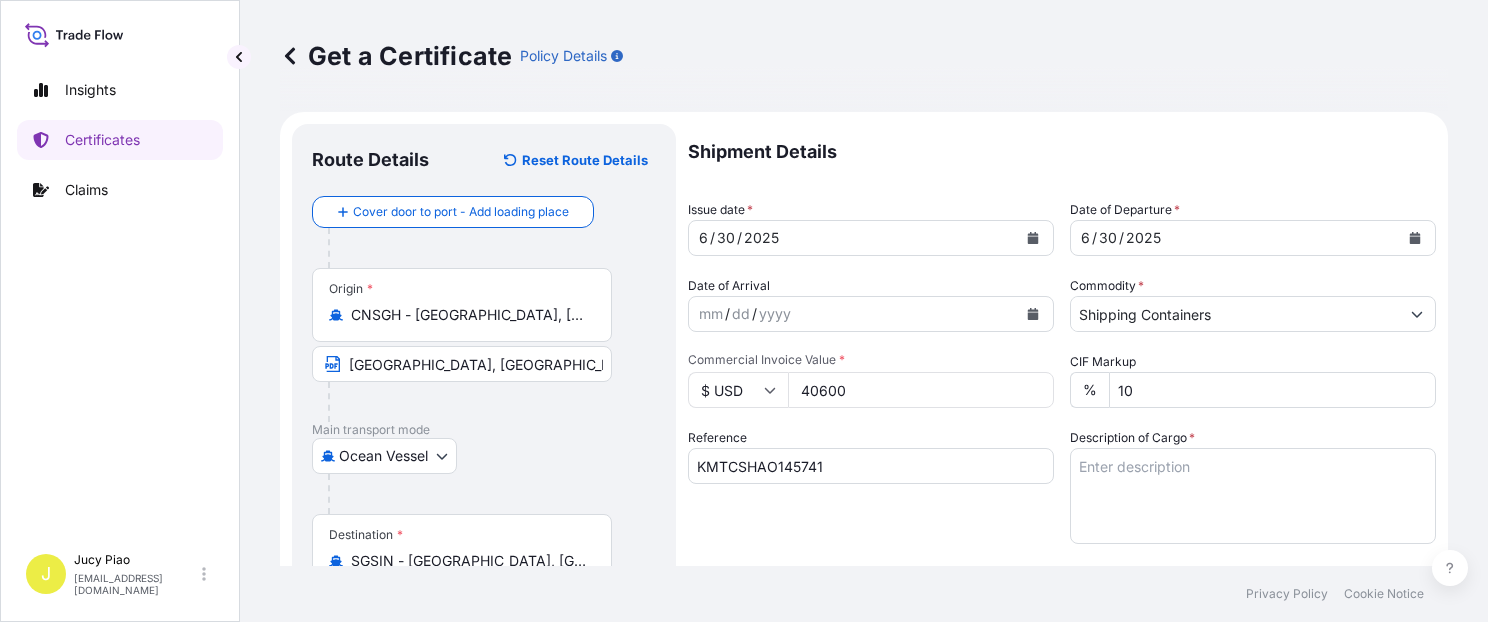 type on "40600" 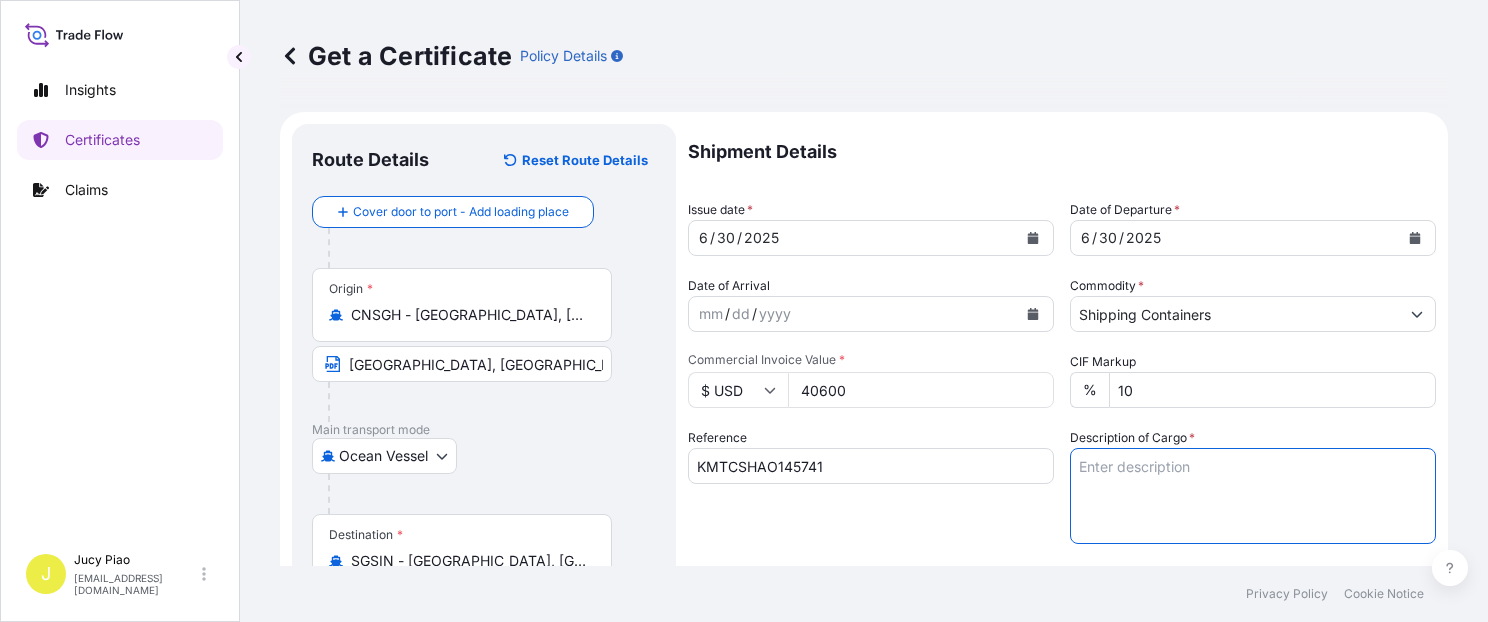 click on "Description of Cargo *" at bounding box center (1253, 496) 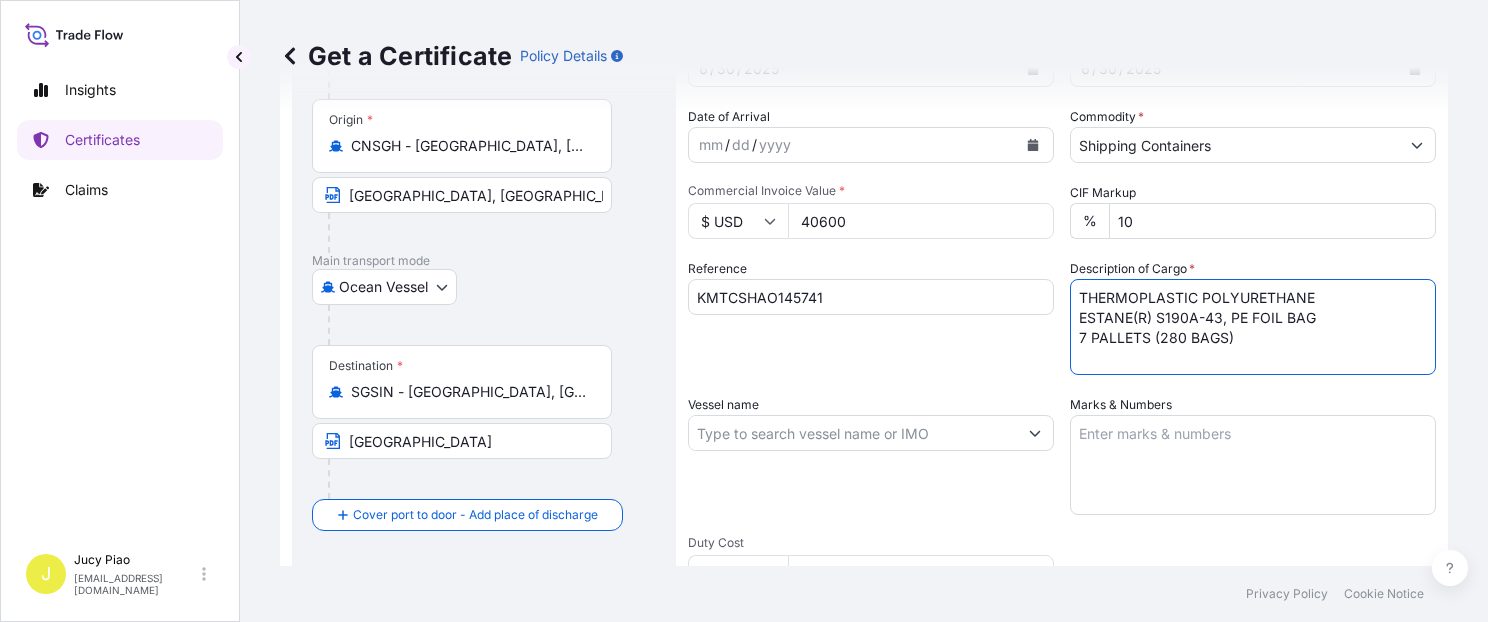 scroll, scrollTop: 255, scrollLeft: 0, axis: vertical 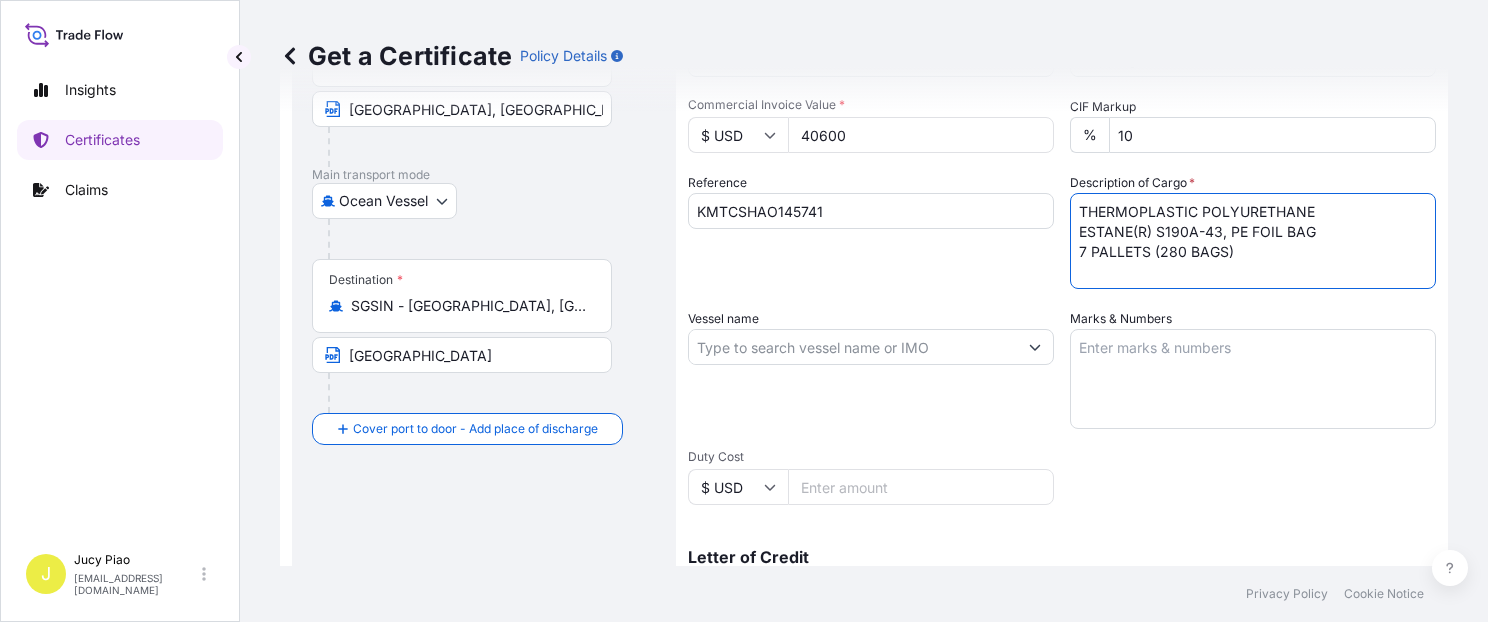 type on "THERMOPLASTIC POLYURETHANE
ESTANE(R) S190A-43, PE FOIL BAG
7 PALLETS (280 BAGS)" 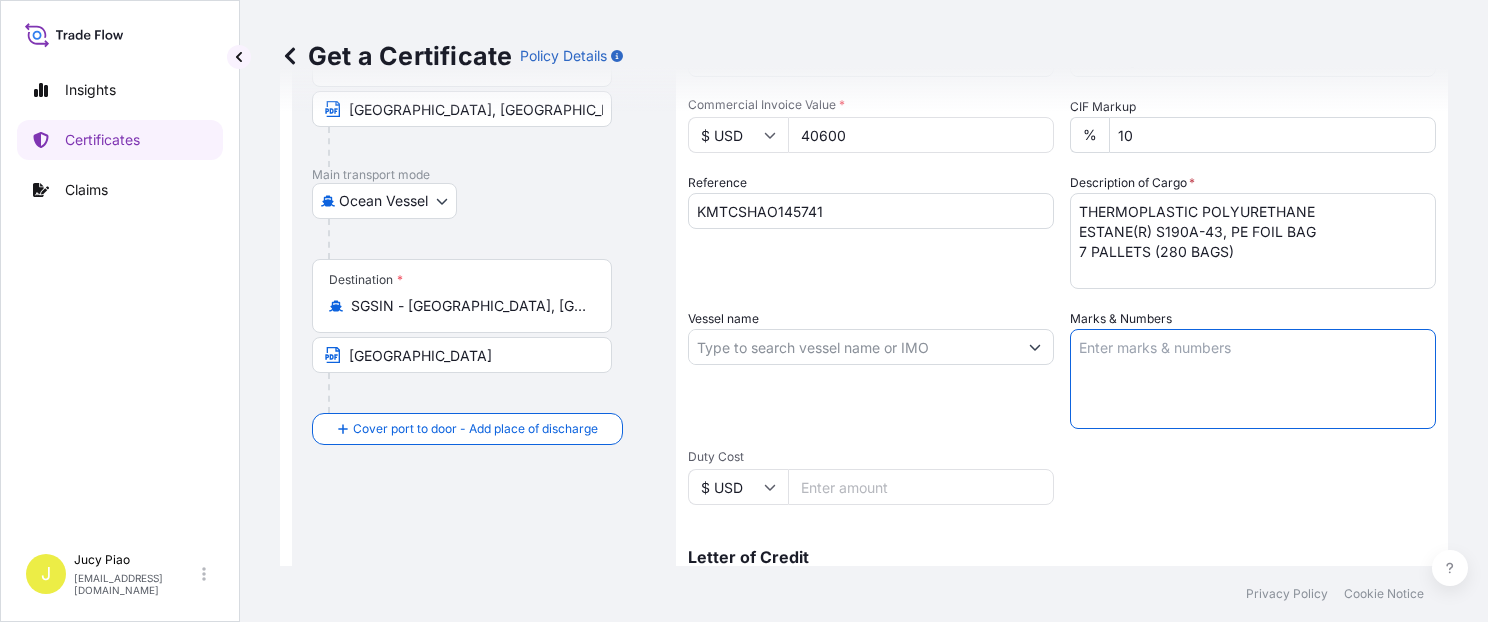 click on "Marks & Numbers" at bounding box center (1253, 379) 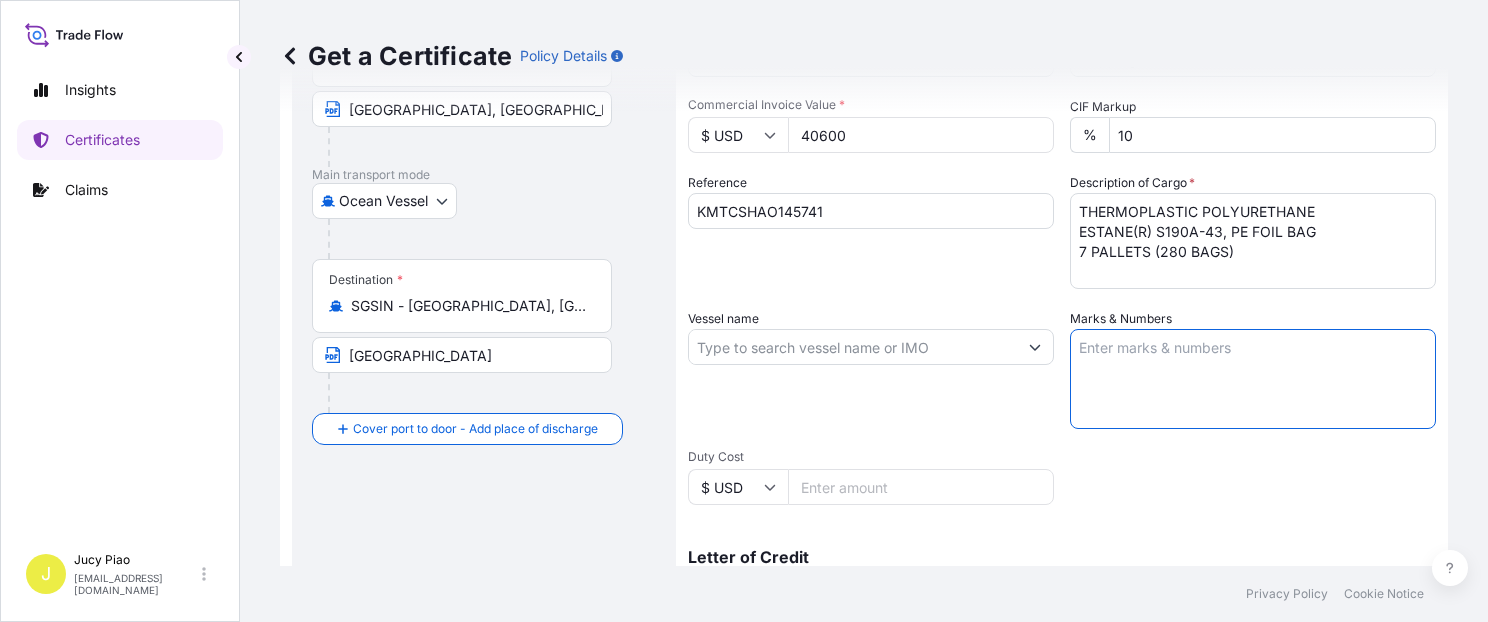 paste on "RTP COMPANY
PO NO. 47509 & 47521
[GEOGRAPHIC_DATA]" 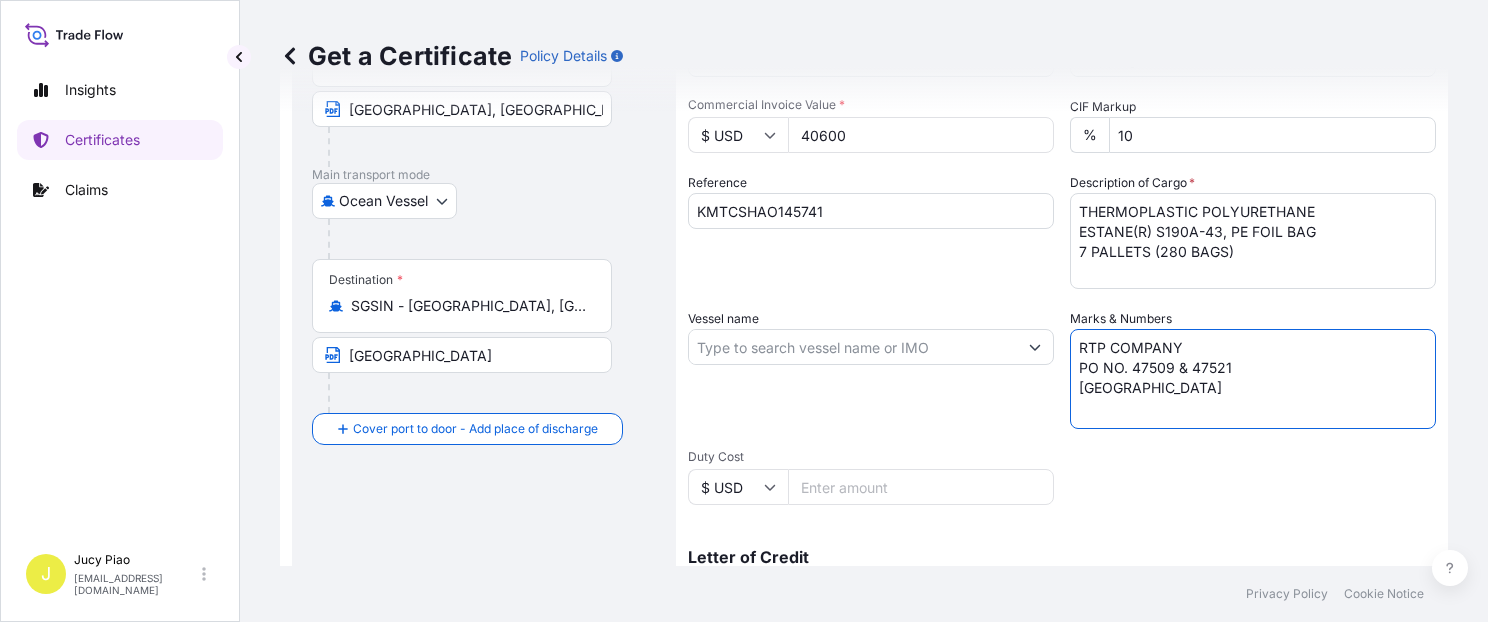 type on "RTP COMPANY
PO NO. 47509 & 47521
[GEOGRAPHIC_DATA]" 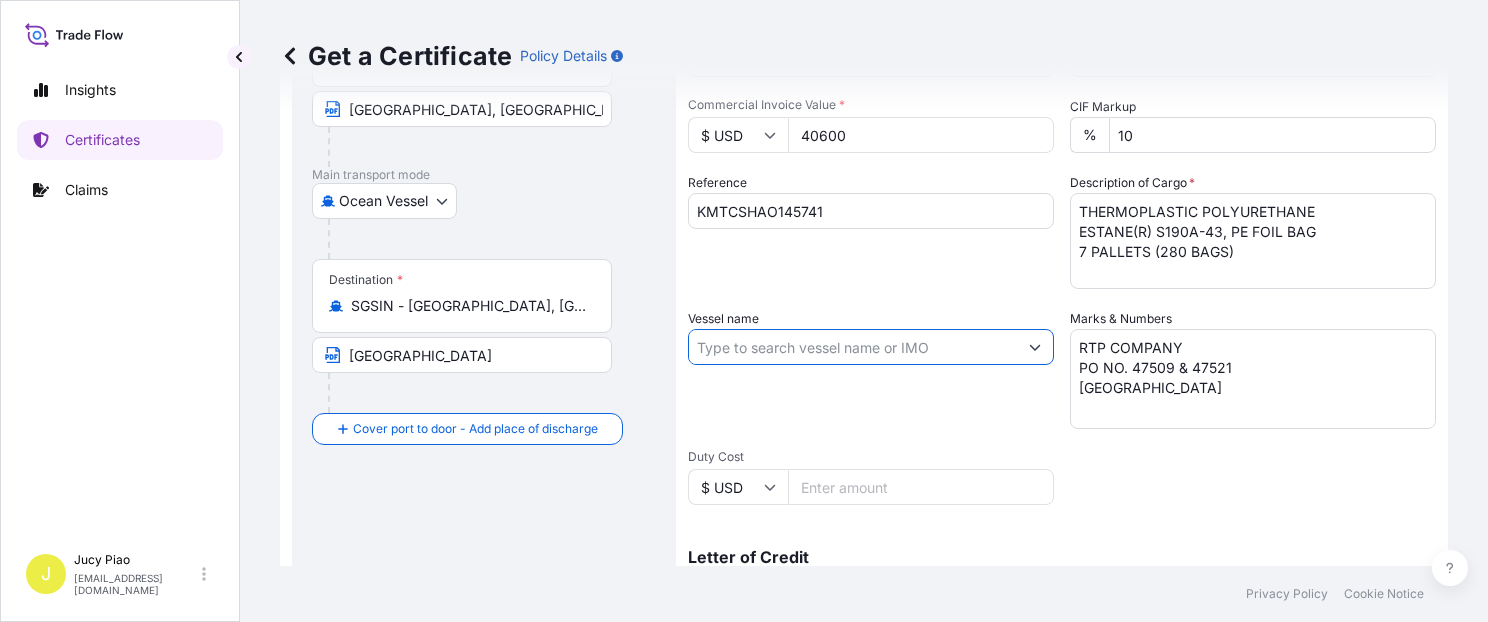 paste on "AS PATRIA" 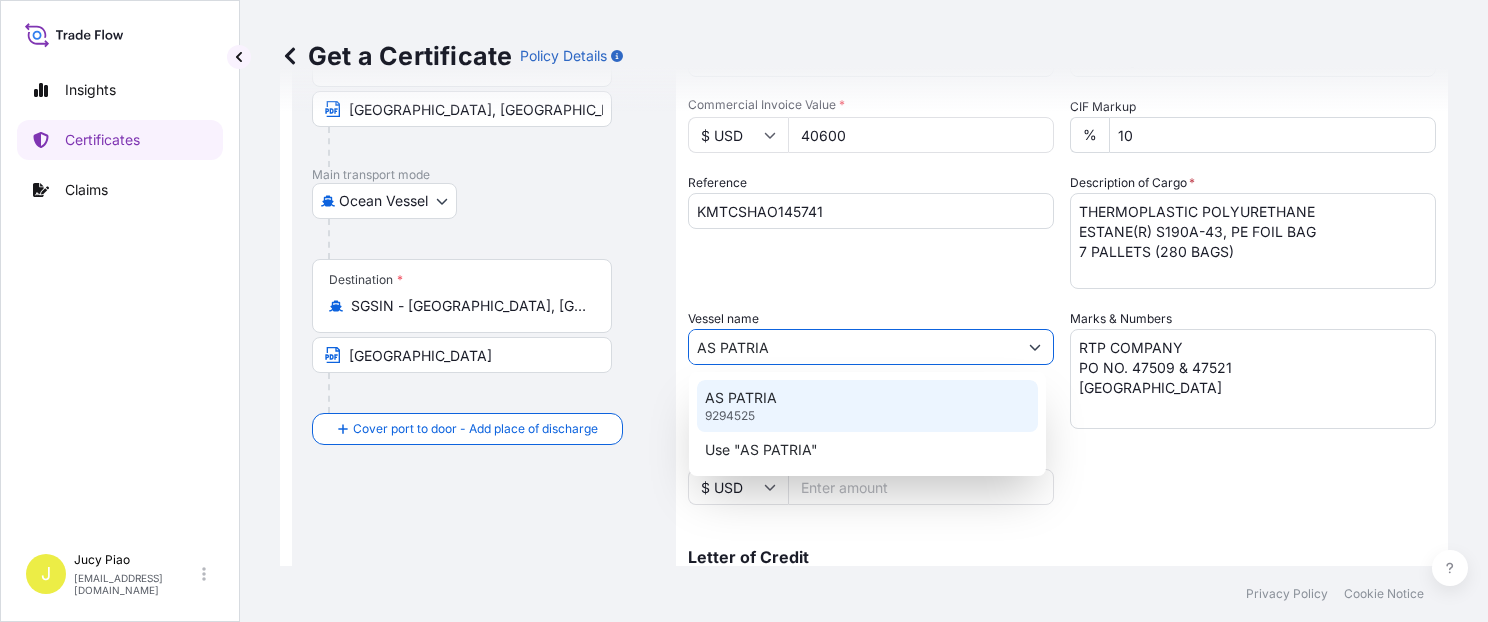 click on "AS PATRIA 9294525" at bounding box center (867, 406) 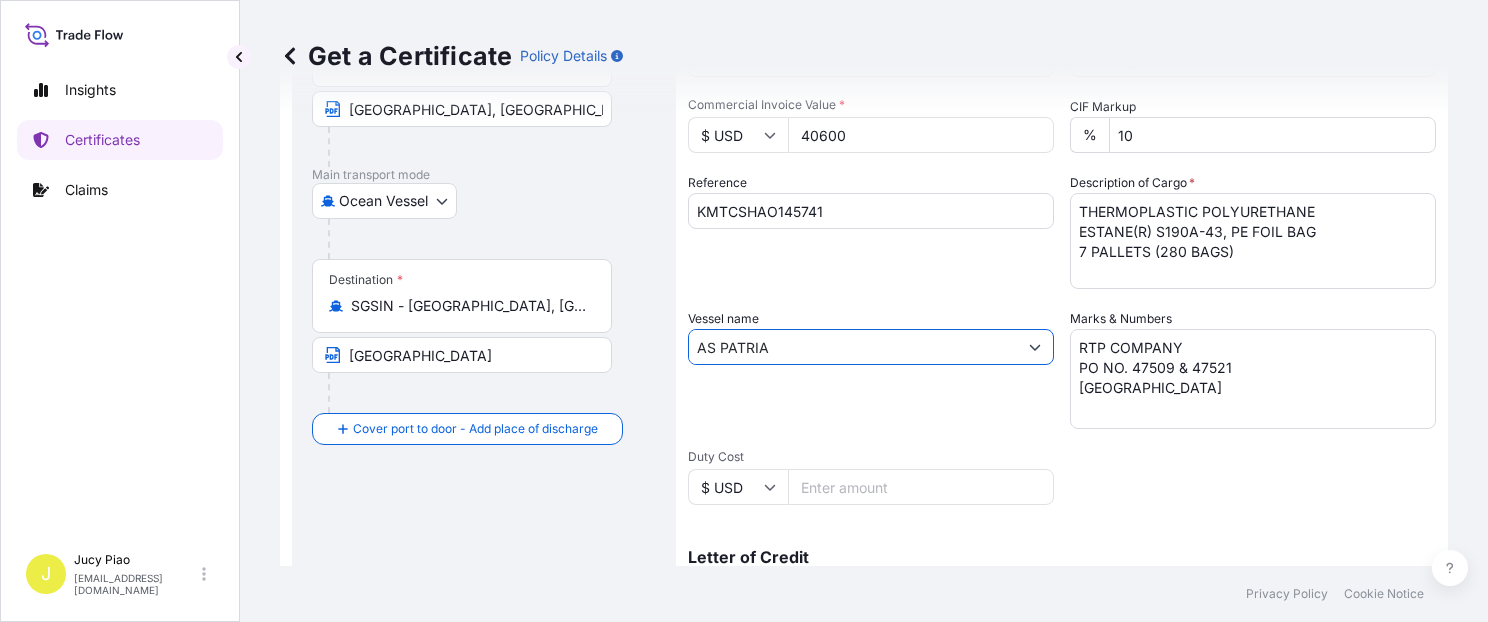 type on "AS PATRIA" 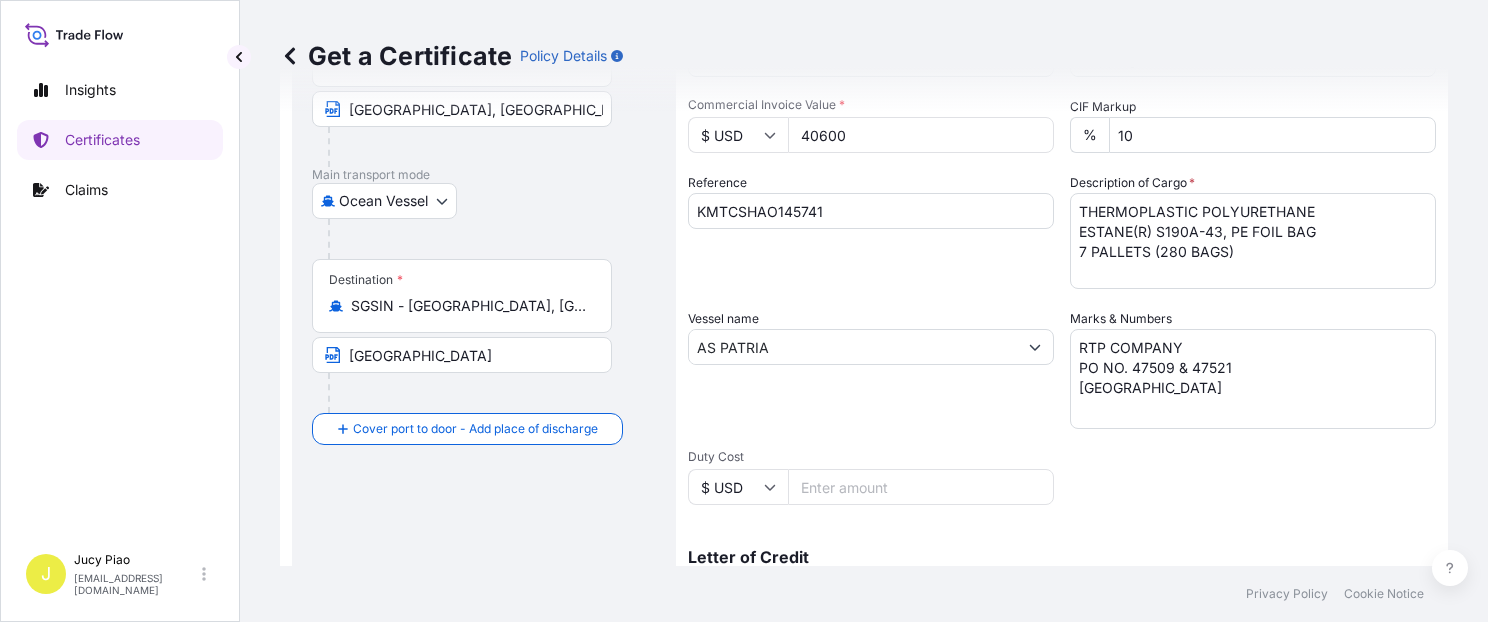 click on "Shipment Details Issue date * [DATE] Date of Departure * [DATE] Date of Arrival mm / dd / yyyy Commodity * Shipping Containers Packing Category Commercial Invoice Value    * $ USD 40600 CIF Markup % 10 Reference KMTCSHAO145741 Description of Cargo * THERMOPLASTIC POLYURETHANE
ESTANE(R) S190A-43, PE FOIL BAG
7 PALLETS (280 BAGS) Vessel name AS [PERSON_NAME] & Numbers RTP COMPANY
PO NO. 47509 & 47521
SINGAPORE Duty Cost   $ USD Letter of Credit This shipment has a letter of credit Letter of credit * Letter of credit may not exceed 12000 characters Assured Details Primary Assured * Select a primary assured The Lubrizol Corporation Named Assured Named Assured Address" at bounding box center [1062, 345] 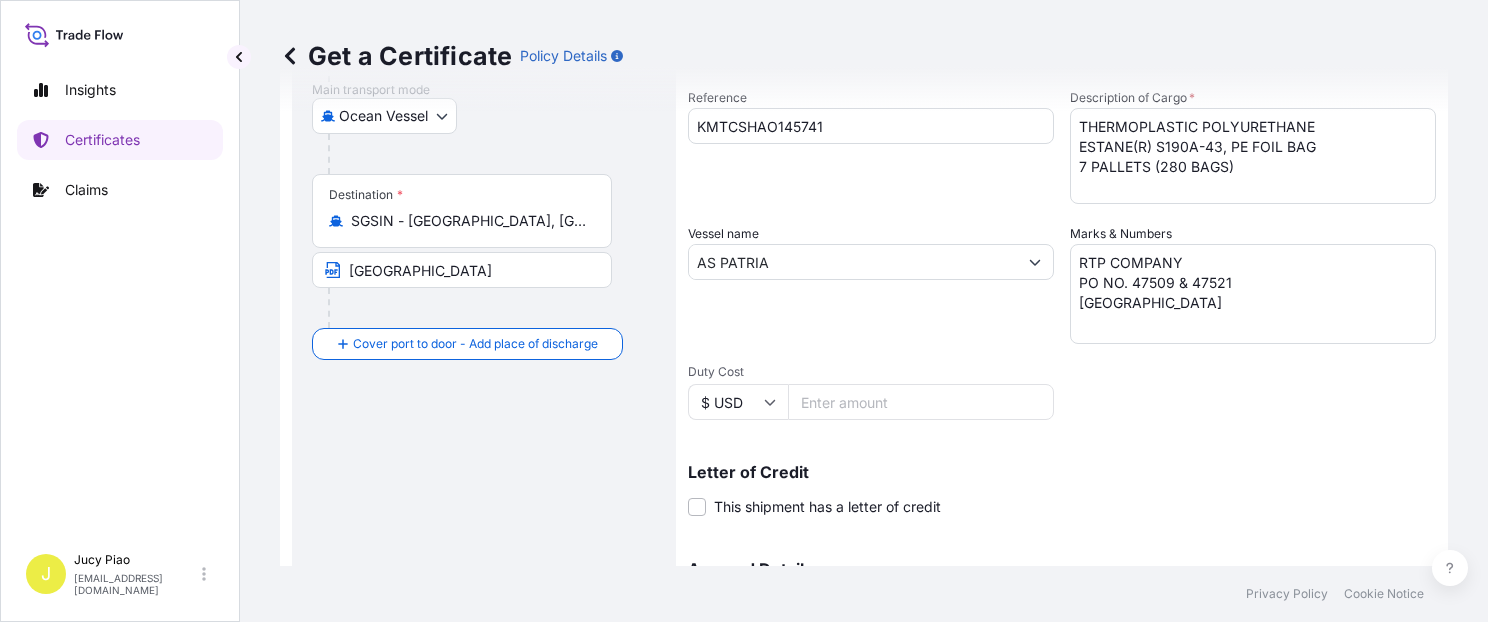 scroll, scrollTop: 565, scrollLeft: 0, axis: vertical 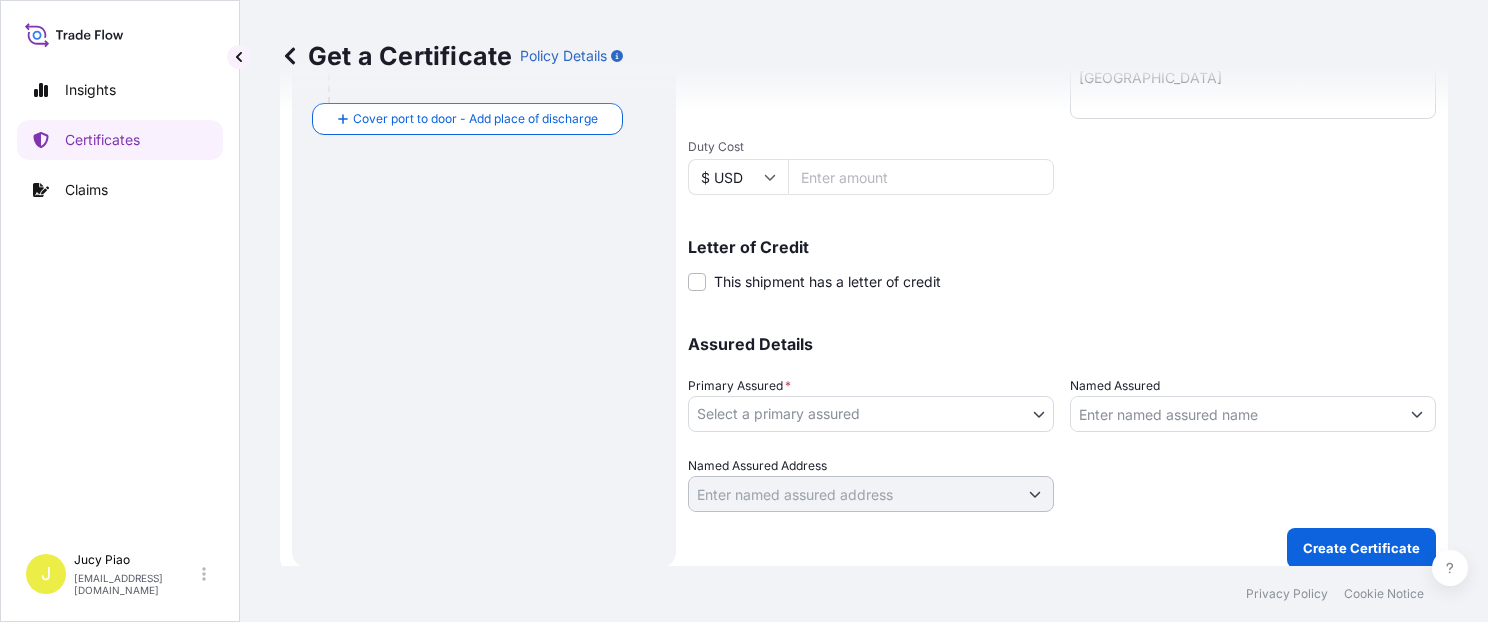 click on "0 options available. 2 options available.
Insights Certificates Claims J Jucy   Piao [EMAIL_ADDRESS][DOMAIN_NAME] Get a Certificate Policy Details Route Details Reset Route Details   Cover door to port - Add loading place Place of loading Road / [GEOGRAPHIC_DATA] / Inland Origin * CNSGH - [GEOGRAPHIC_DATA], [GEOGRAPHIC_DATA] [GEOGRAPHIC_DATA], [GEOGRAPHIC_DATA] Main transport mode Ocean [GEOGRAPHIC_DATA] Ocean Vessel Rail Barge in Tow Destination * SGSIN - [GEOGRAPHIC_DATA], [GEOGRAPHIC_DATA] [GEOGRAPHIC_DATA] Cover port to door - Add place of discharge Road / [GEOGRAPHIC_DATA] / Inland Place of Discharge Shipment Details Issue date * [DATE] Date of Departure * [DATE] Date of Arrival mm / dd / yyyy Commodity * Shipping Containers Packing Category Commercial Invoice Value    * $ USD 40600 CIF Markup % 10 Reference KMTCSHAO145741 Description of Cargo * THERMOPLASTIC POLYURETHANE
ESTANE(R) S190A-43, PE FOIL BAG
7 PALLETS (280 BAGS) Vessel name AS [PERSON_NAME] & Numbers RTP COMPANY
PO NO. 47509 & 47521
SINGAPORE Duty Cost   $ USD Letter of Credit Letter of credit * *" at bounding box center (744, 311) 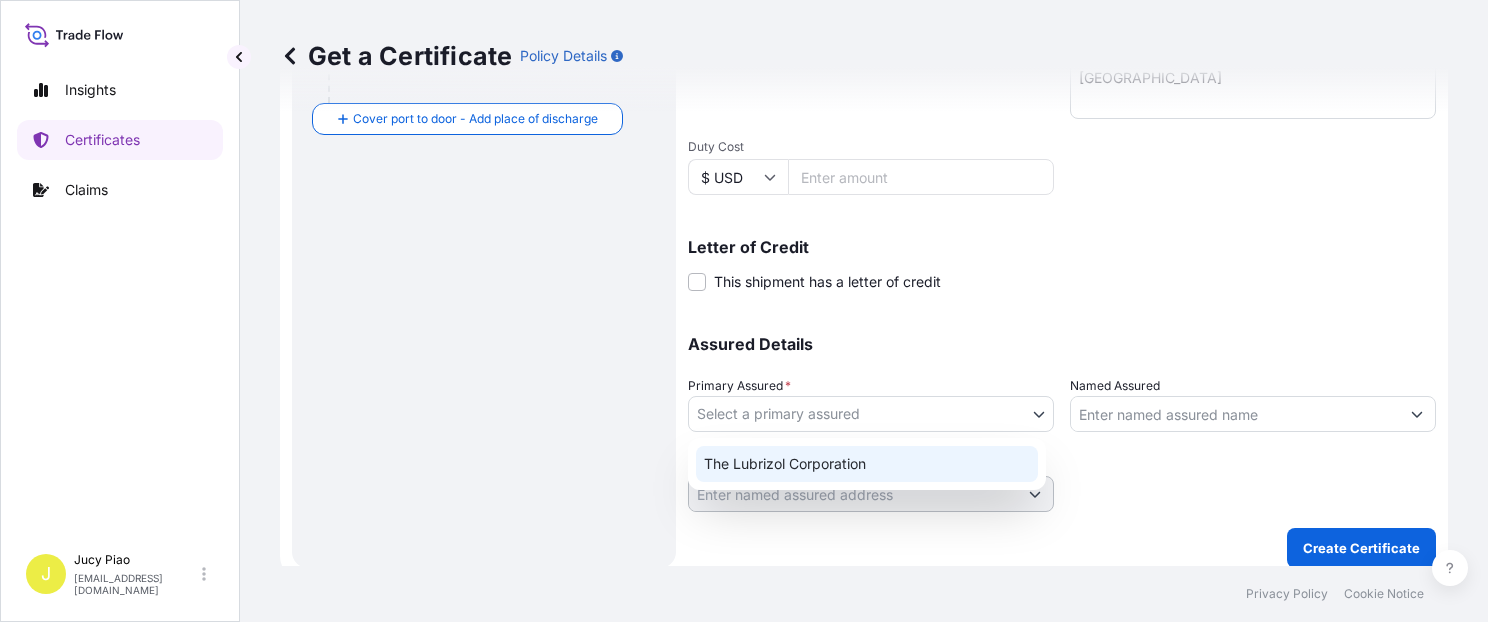 click on "The Lubrizol Corporation" at bounding box center (867, 464) 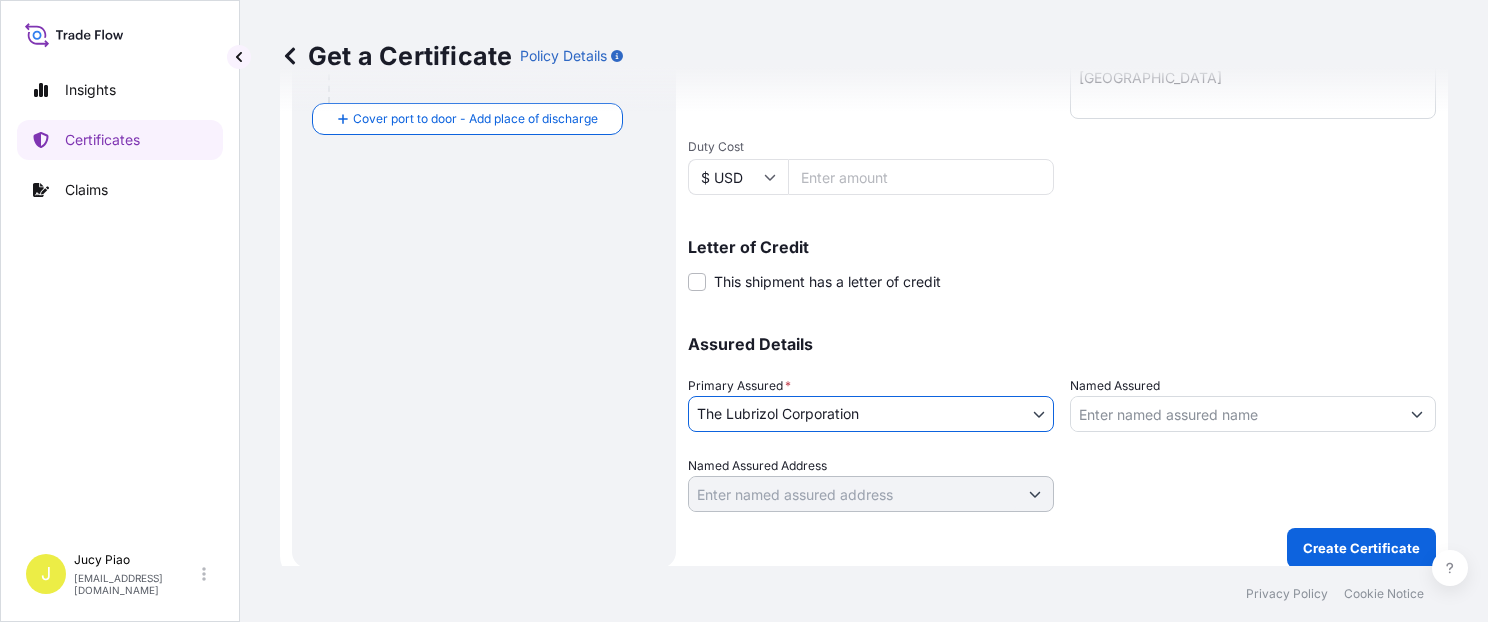click on "Named Assured" at bounding box center [1235, 414] 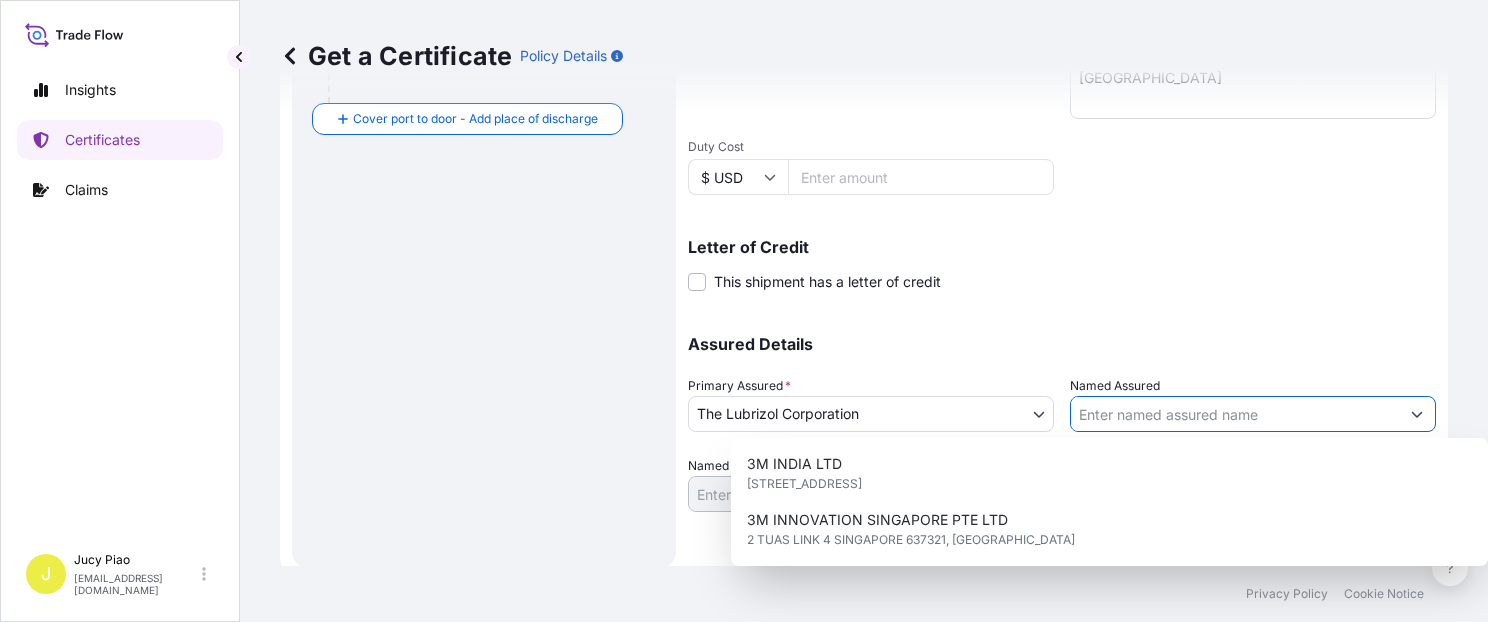 paste on "RTP COMPANY" 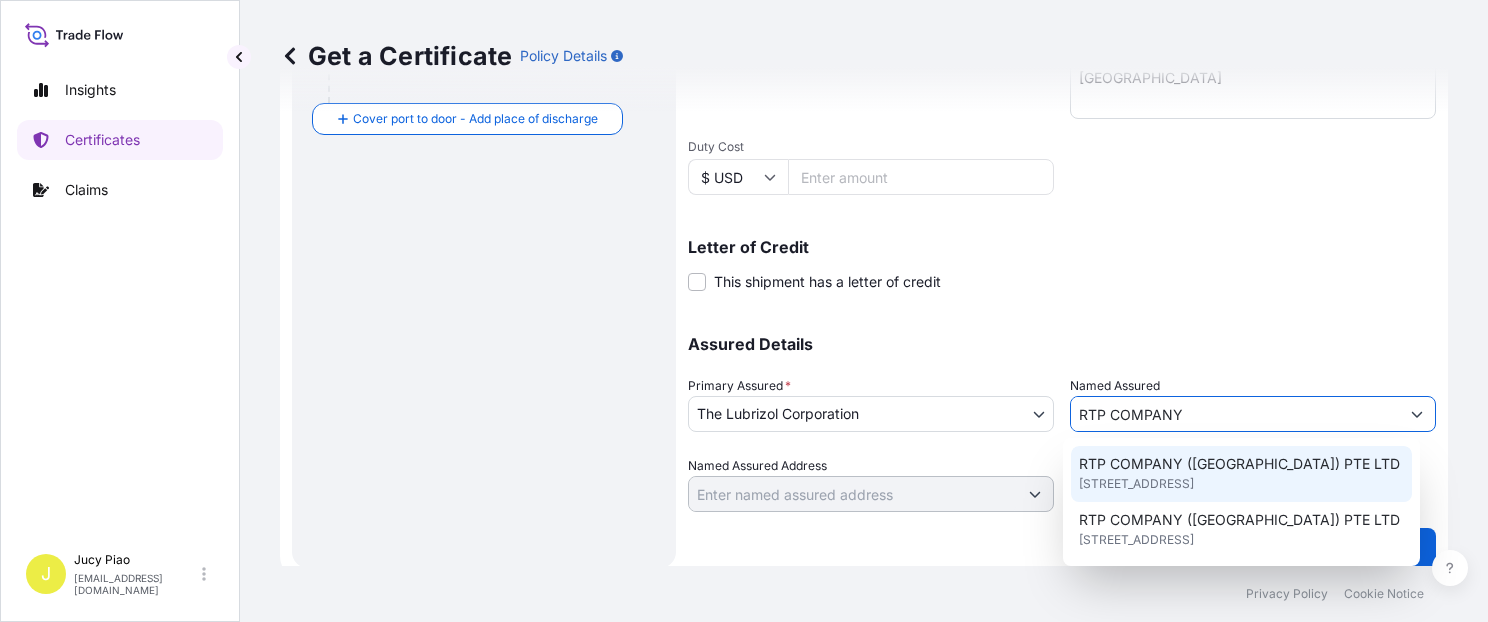 scroll, scrollTop: 20, scrollLeft: 0, axis: vertical 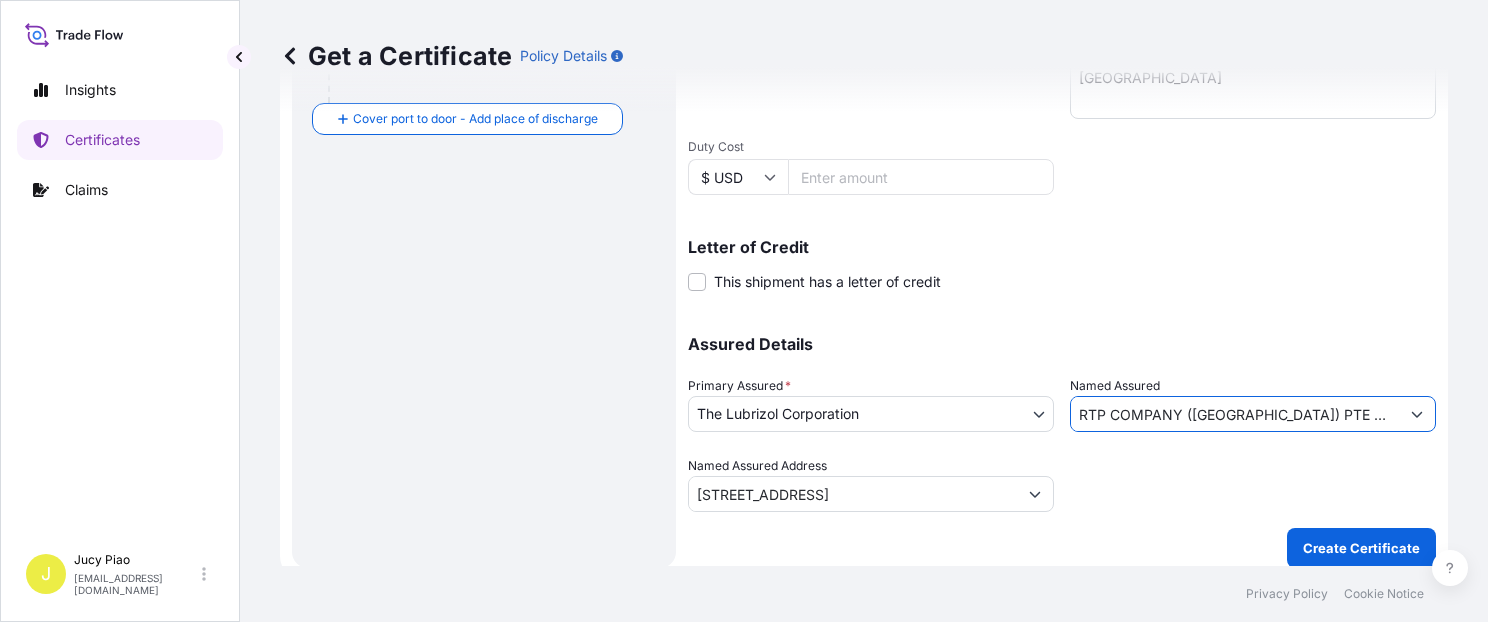 type on "RTP COMPANY ([GEOGRAPHIC_DATA]) PTE LTD" 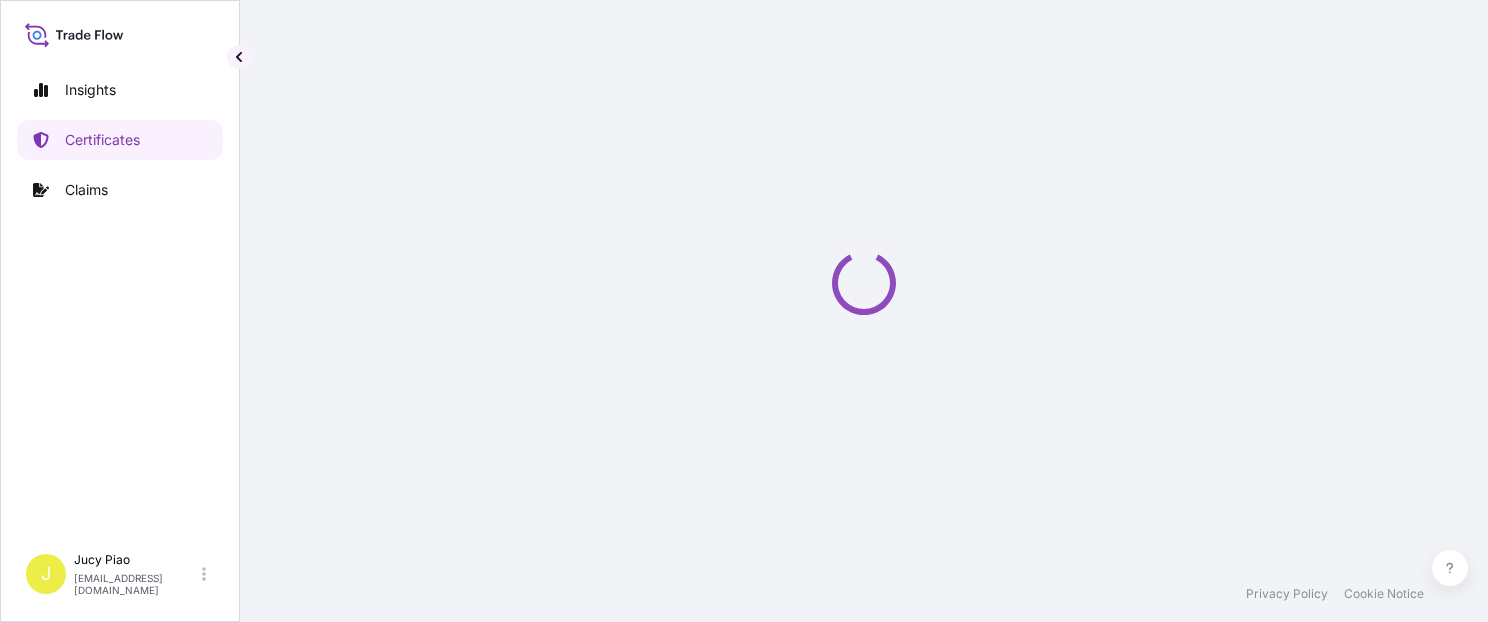 scroll, scrollTop: 0, scrollLeft: 0, axis: both 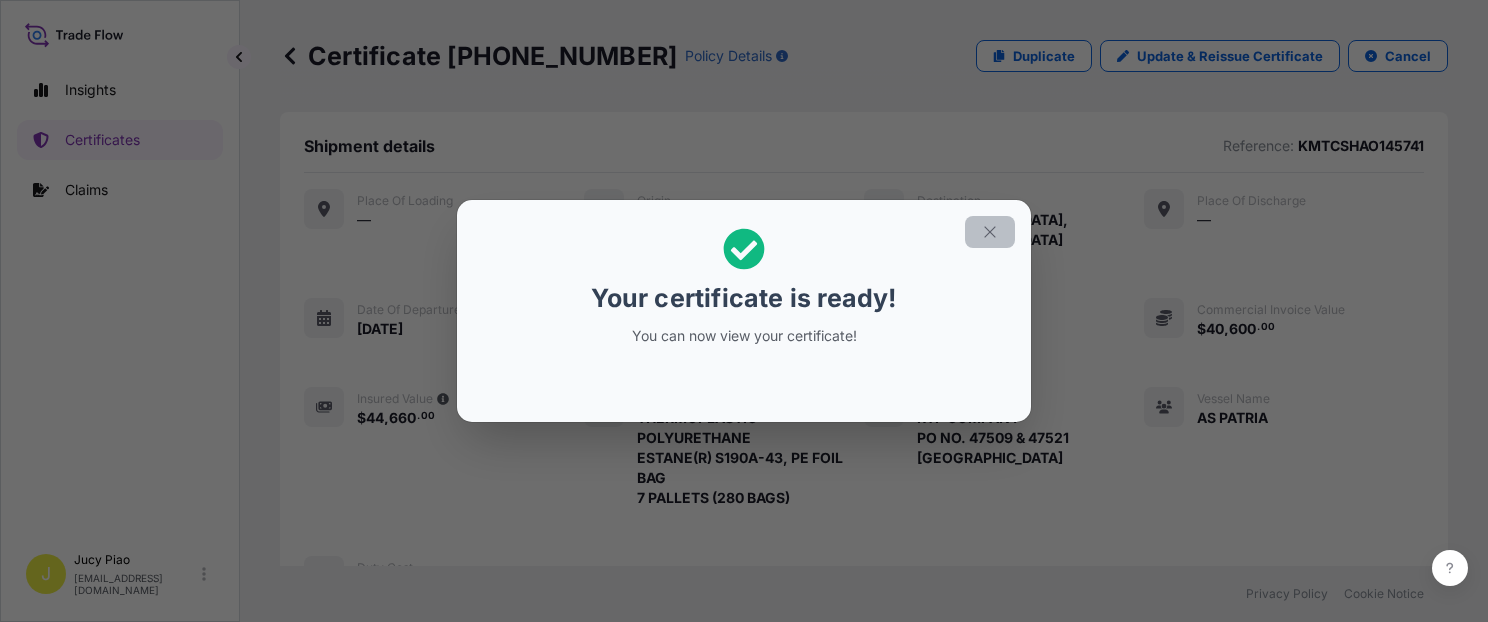 click 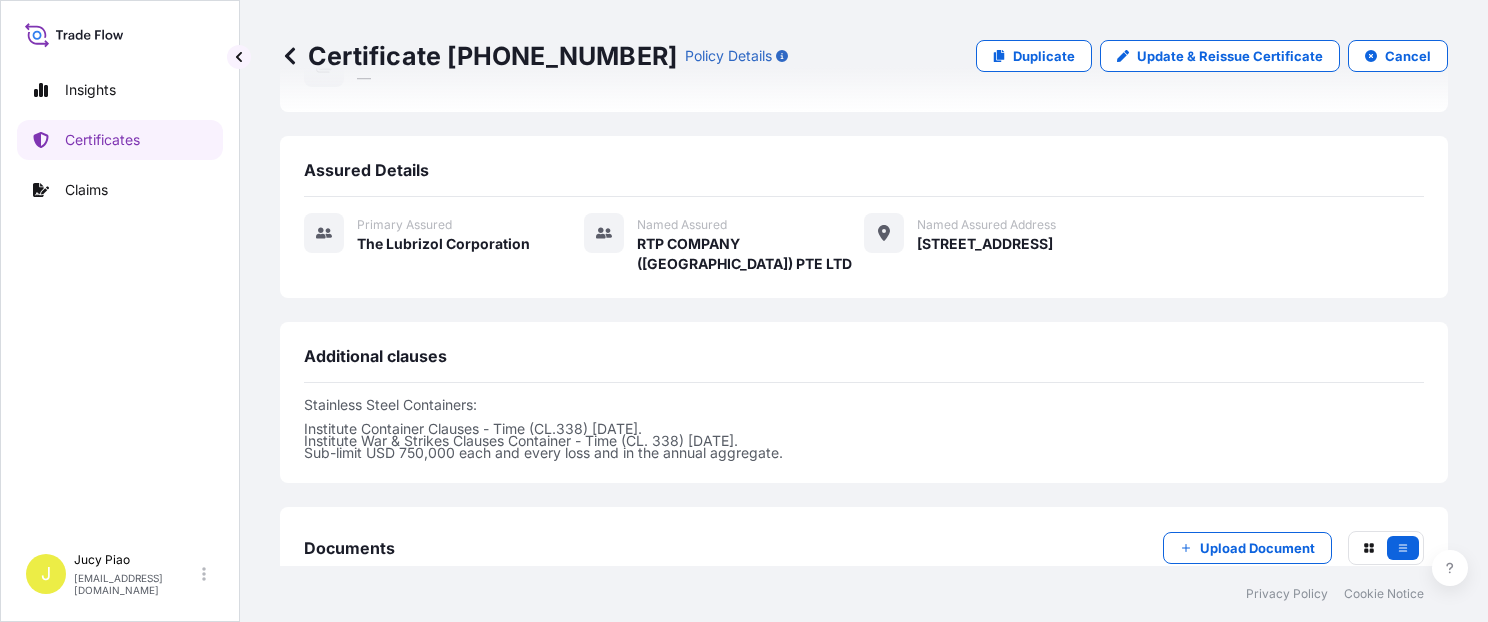scroll, scrollTop: 734, scrollLeft: 0, axis: vertical 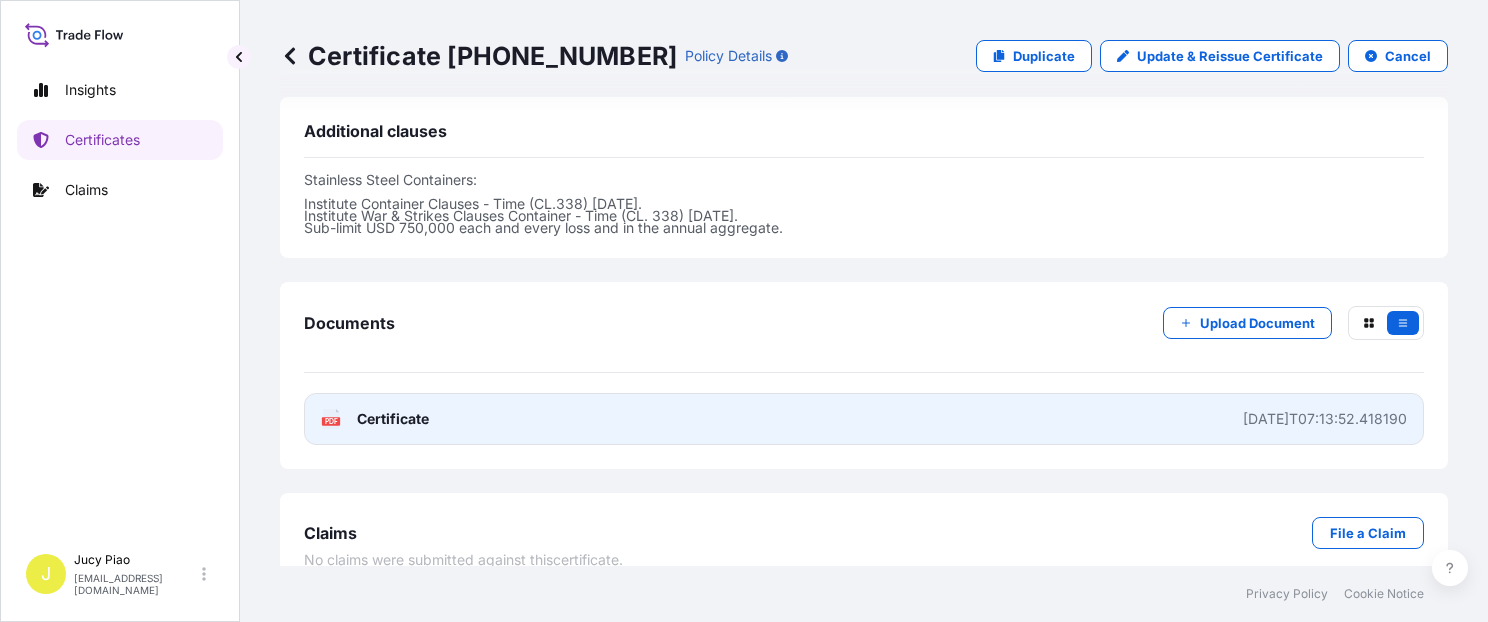 click on "PDF Certificate [DATE]T07:13:52.418190" at bounding box center [864, 419] 